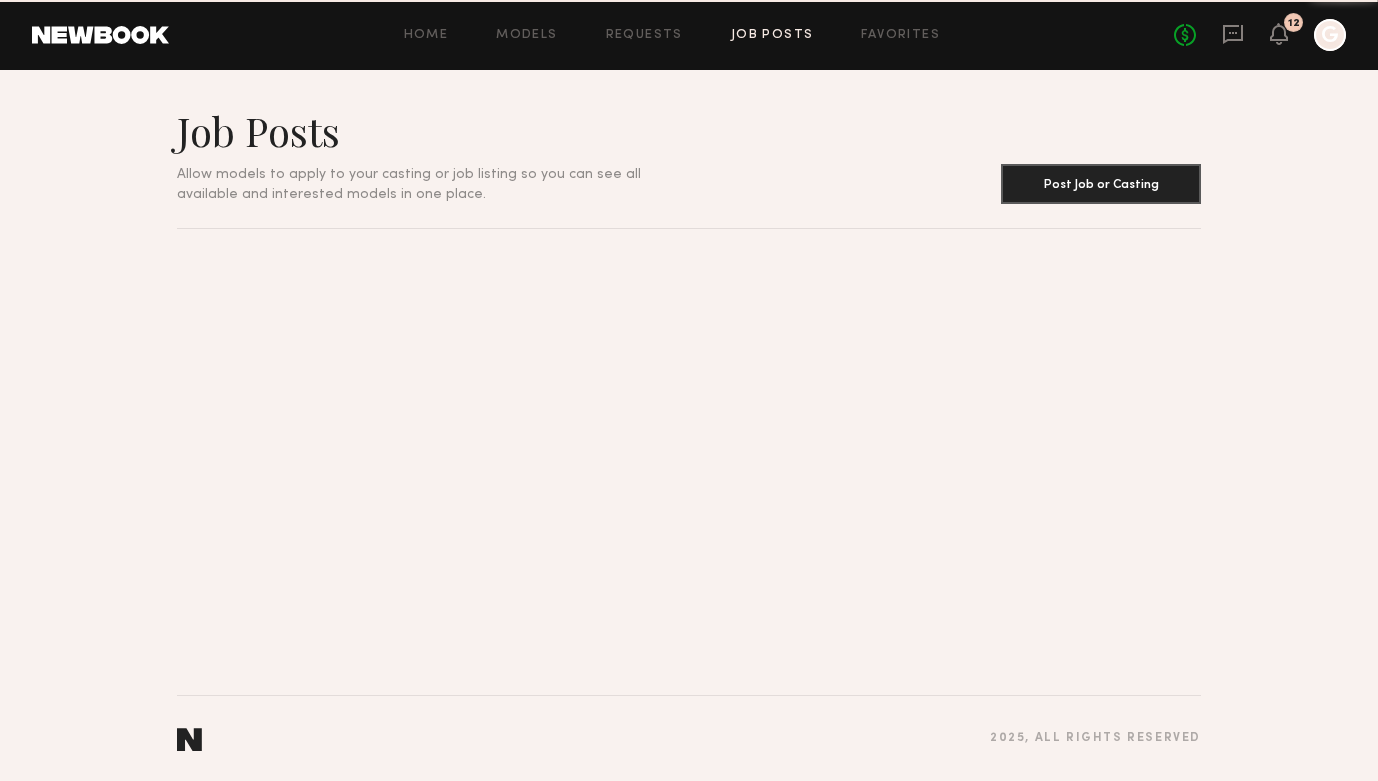 scroll, scrollTop: 0, scrollLeft: 0, axis: both 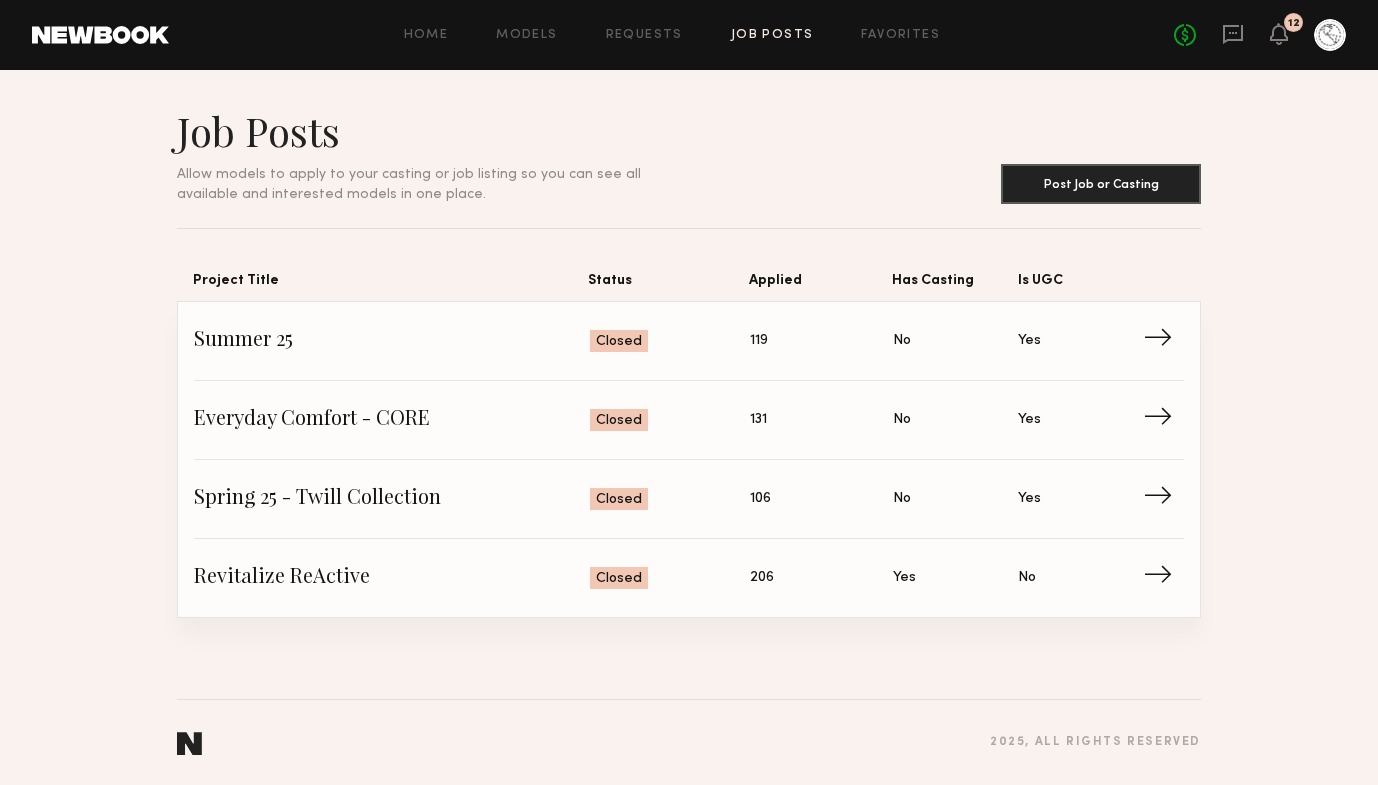 click on "No fees up to $5,000 12" 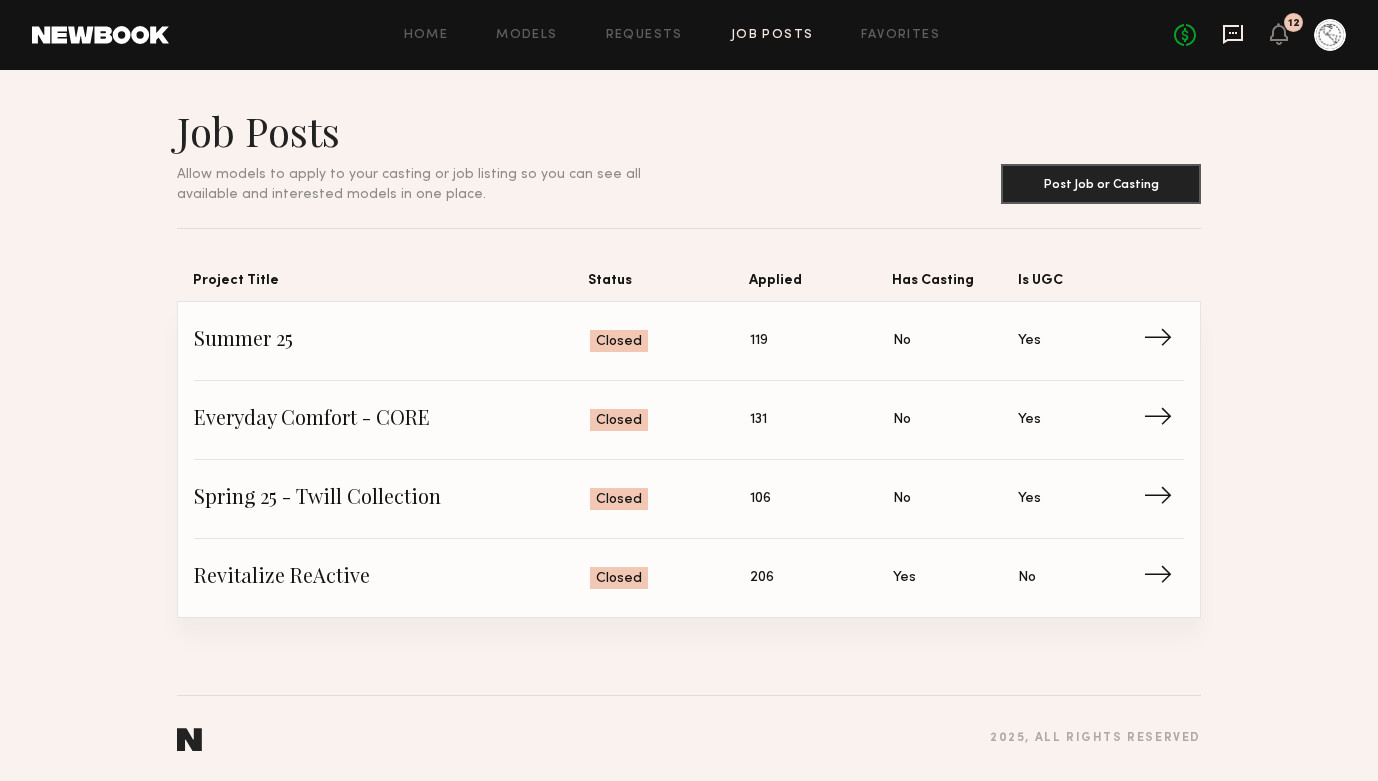 click 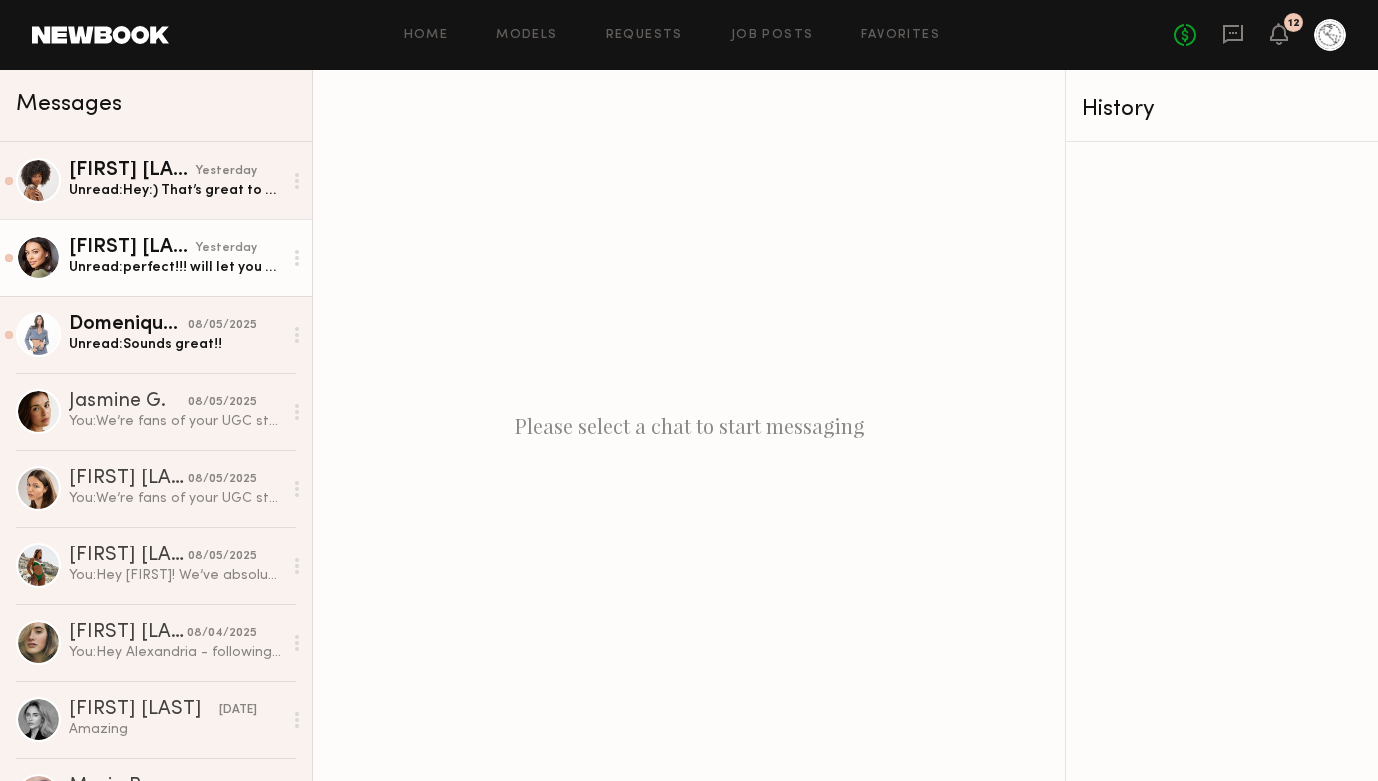 click on "Unread:  perfect!!! will let you know! 🤍" 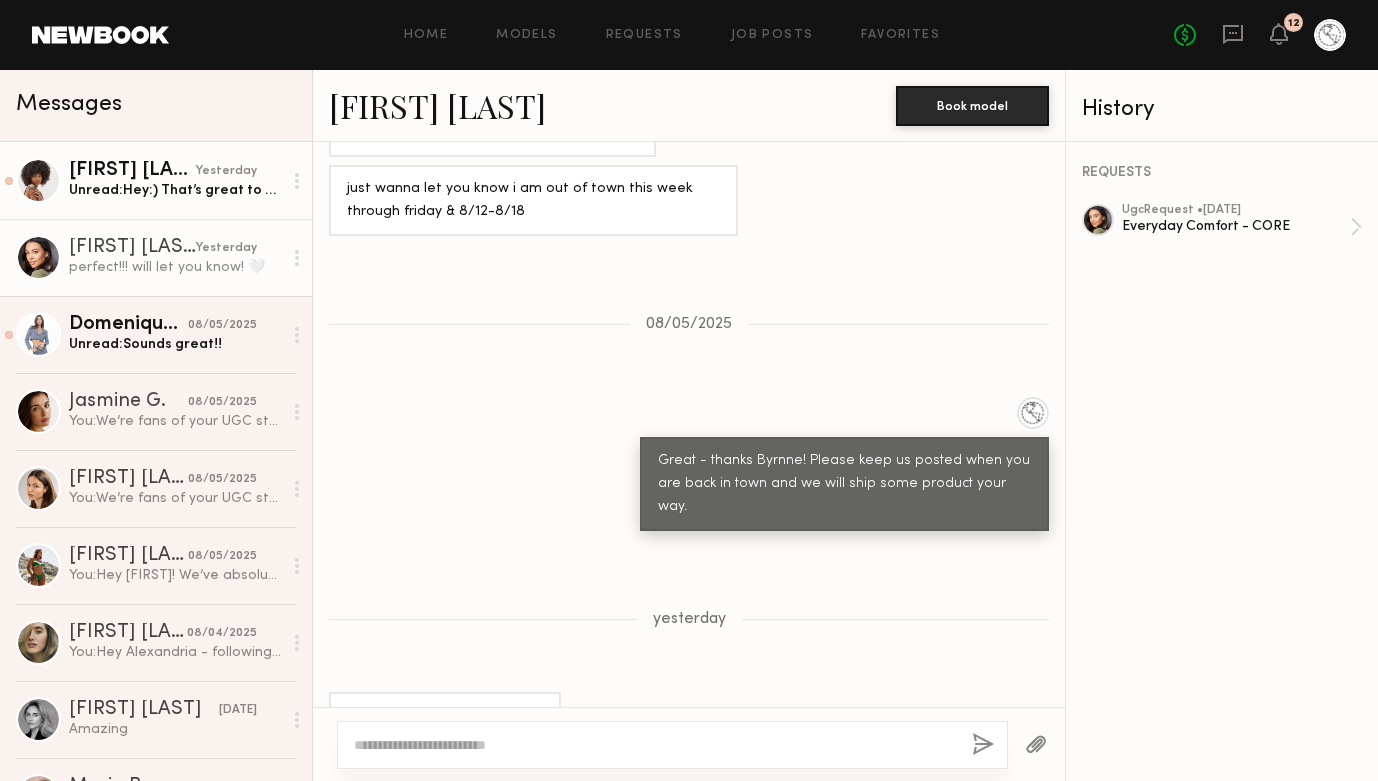 scroll, scrollTop: 1512, scrollLeft: 0, axis: vertical 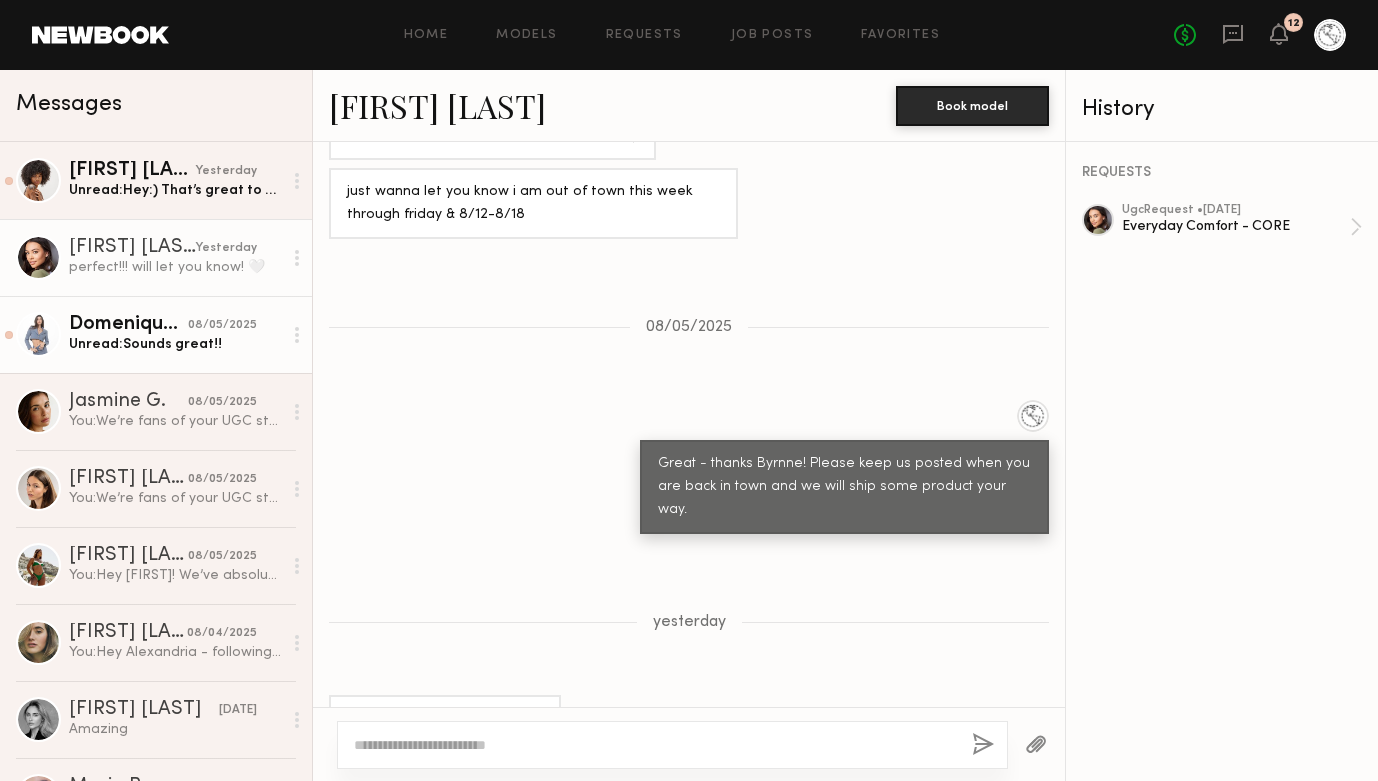 click on "Unread:  Sounds great!!" 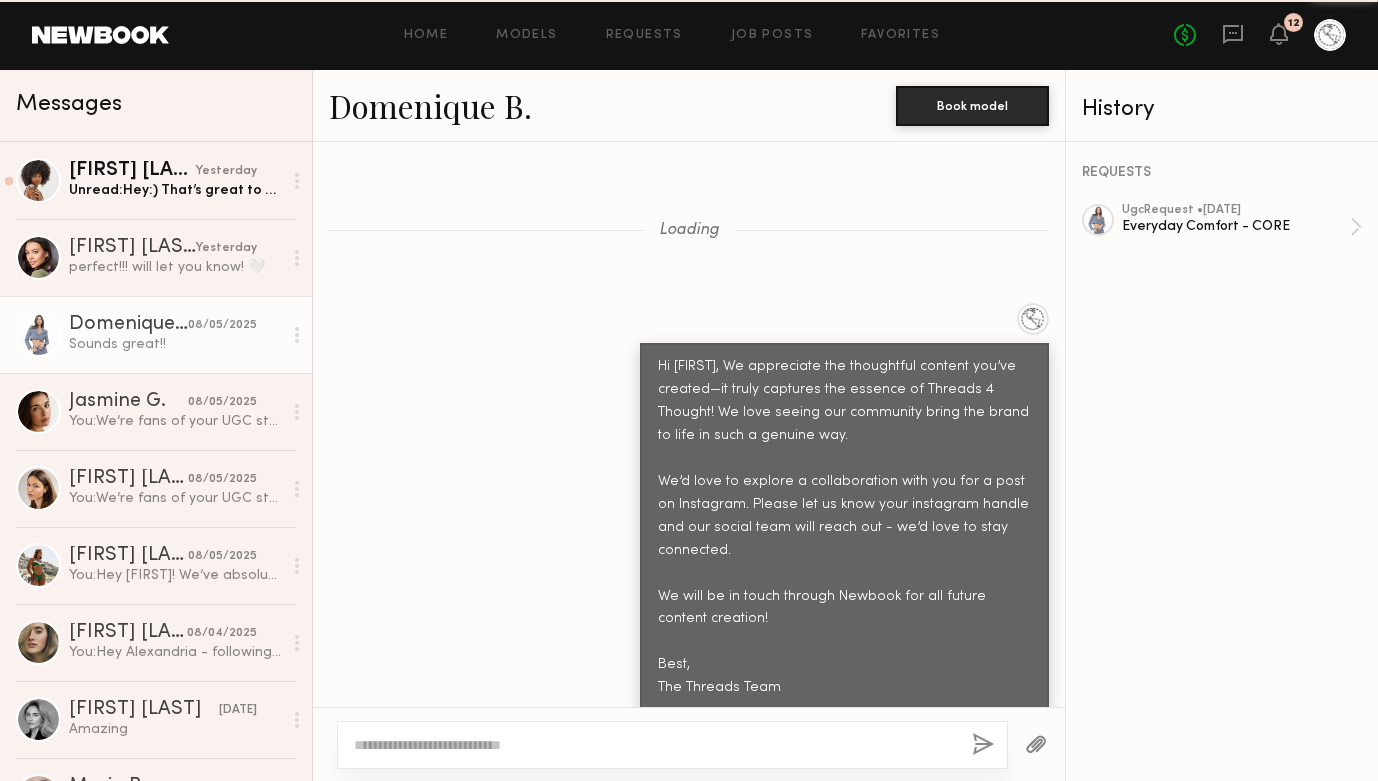 scroll, scrollTop: 1871, scrollLeft: 0, axis: vertical 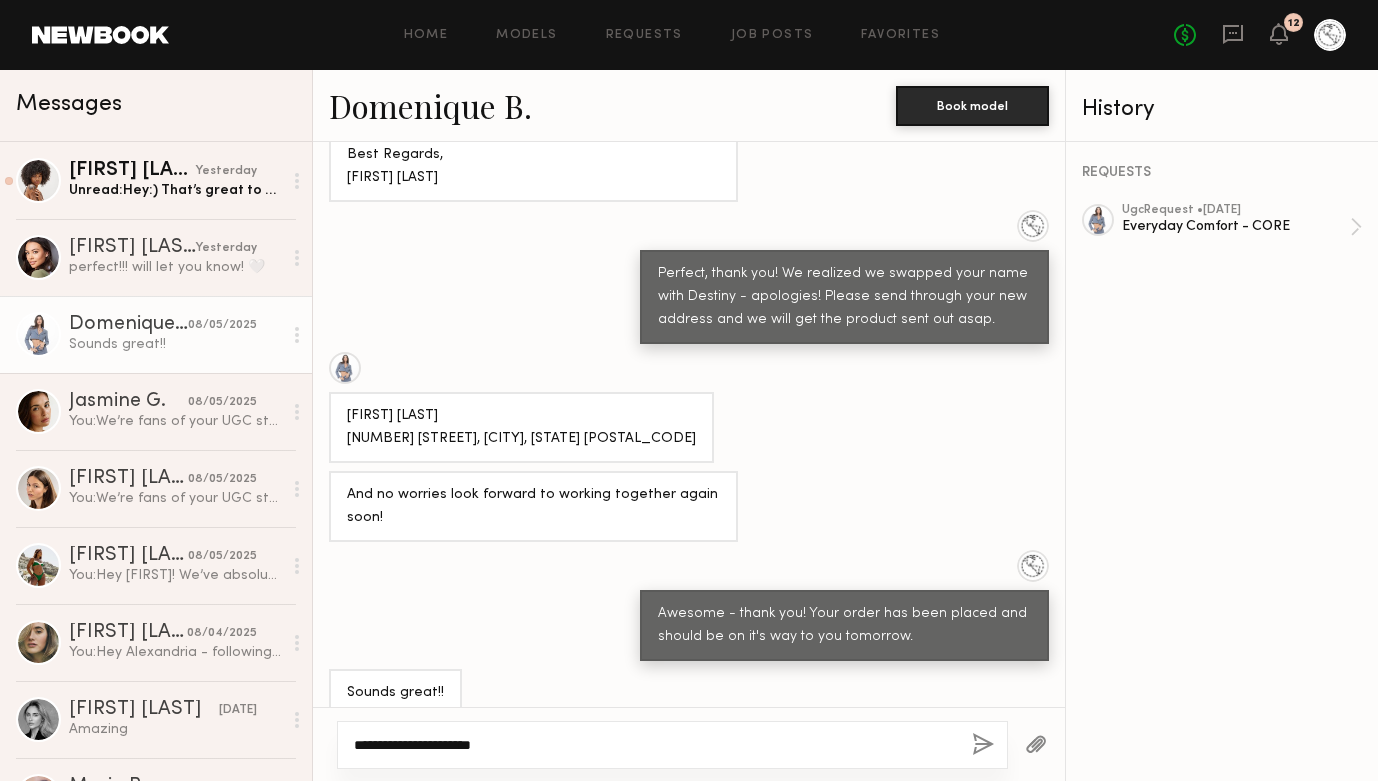 paste on "**********" 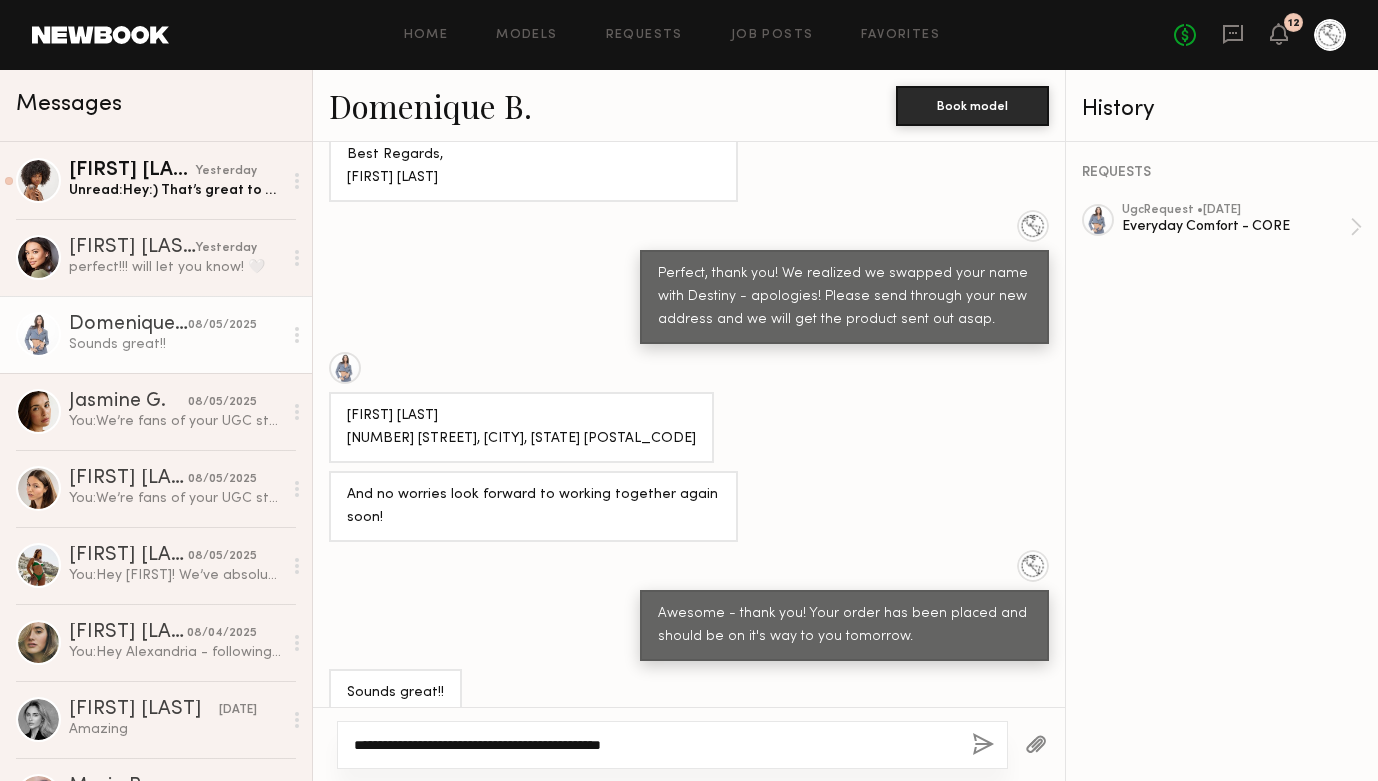 type on "**********" 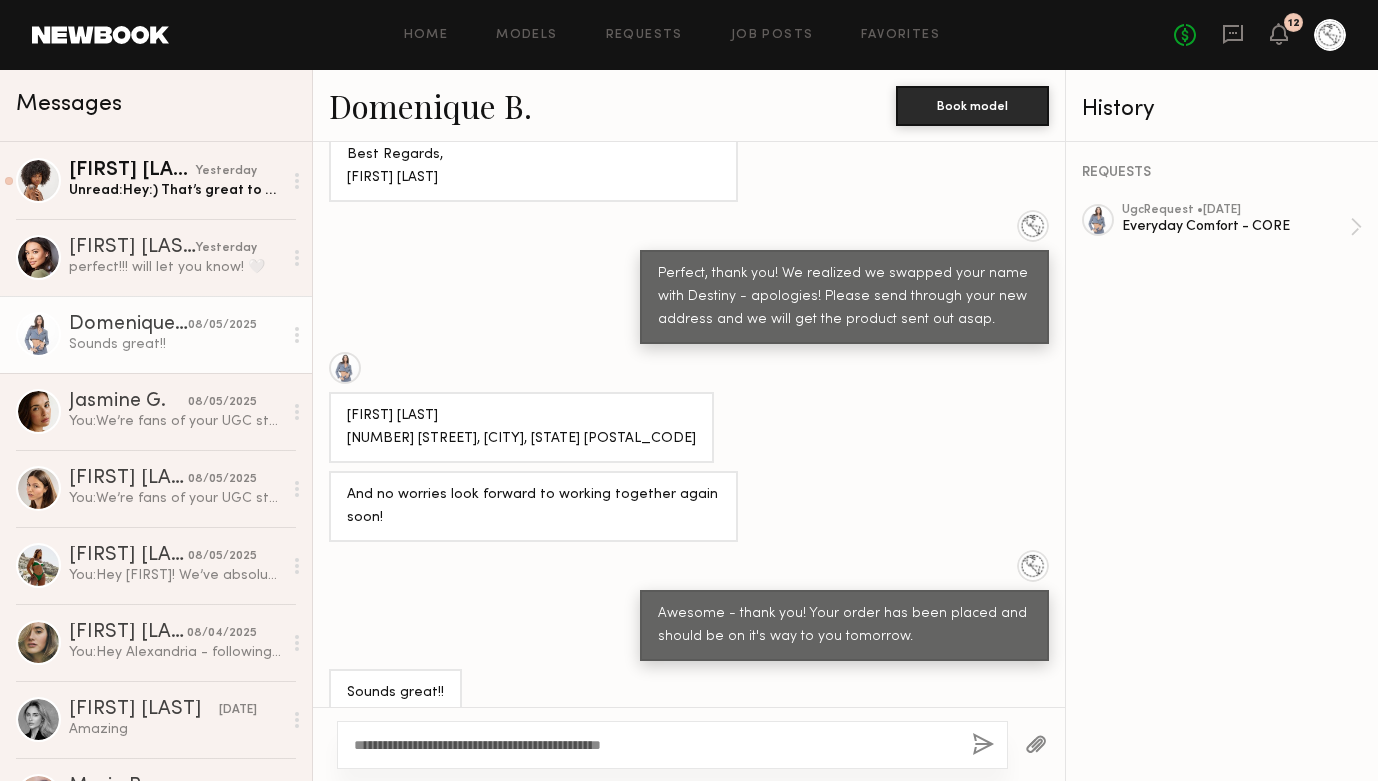 click 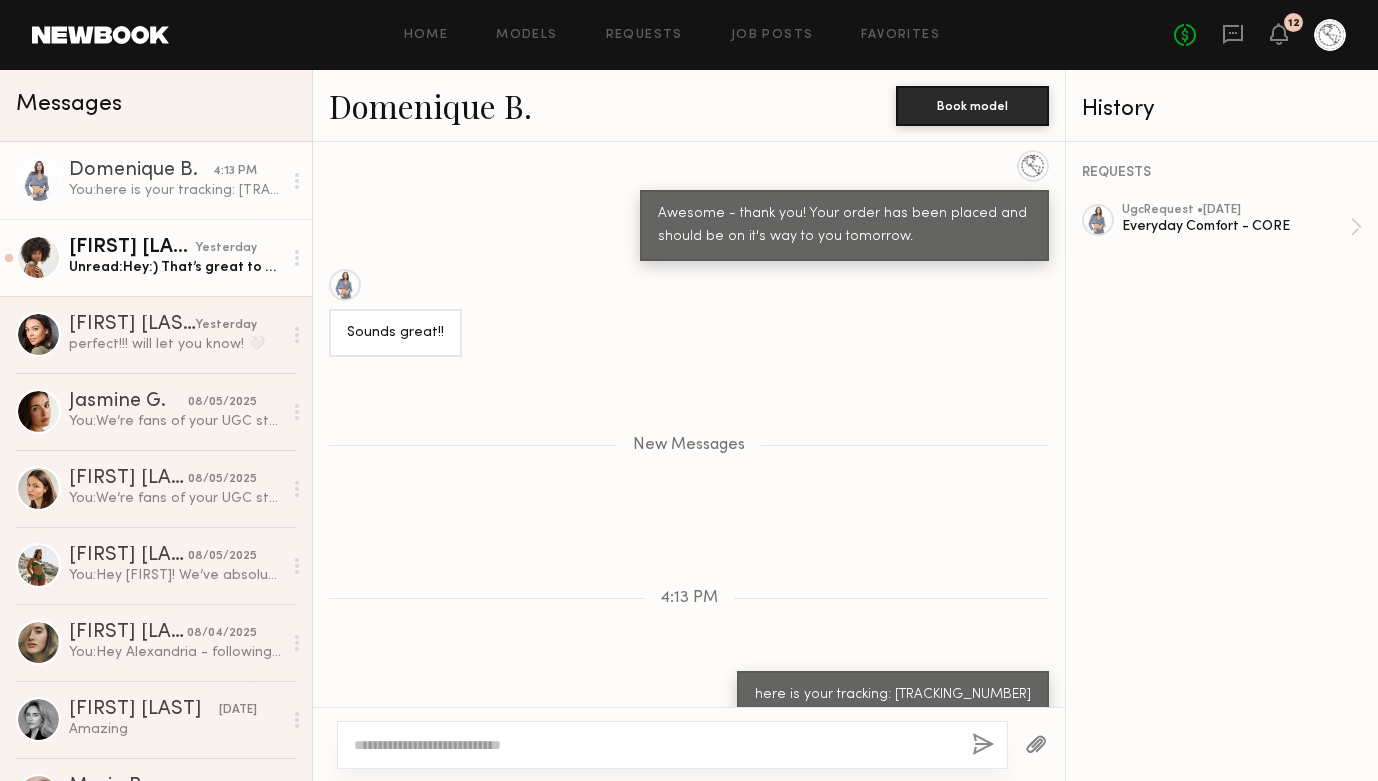 scroll, scrollTop: 2396, scrollLeft: 0, axis: vertical 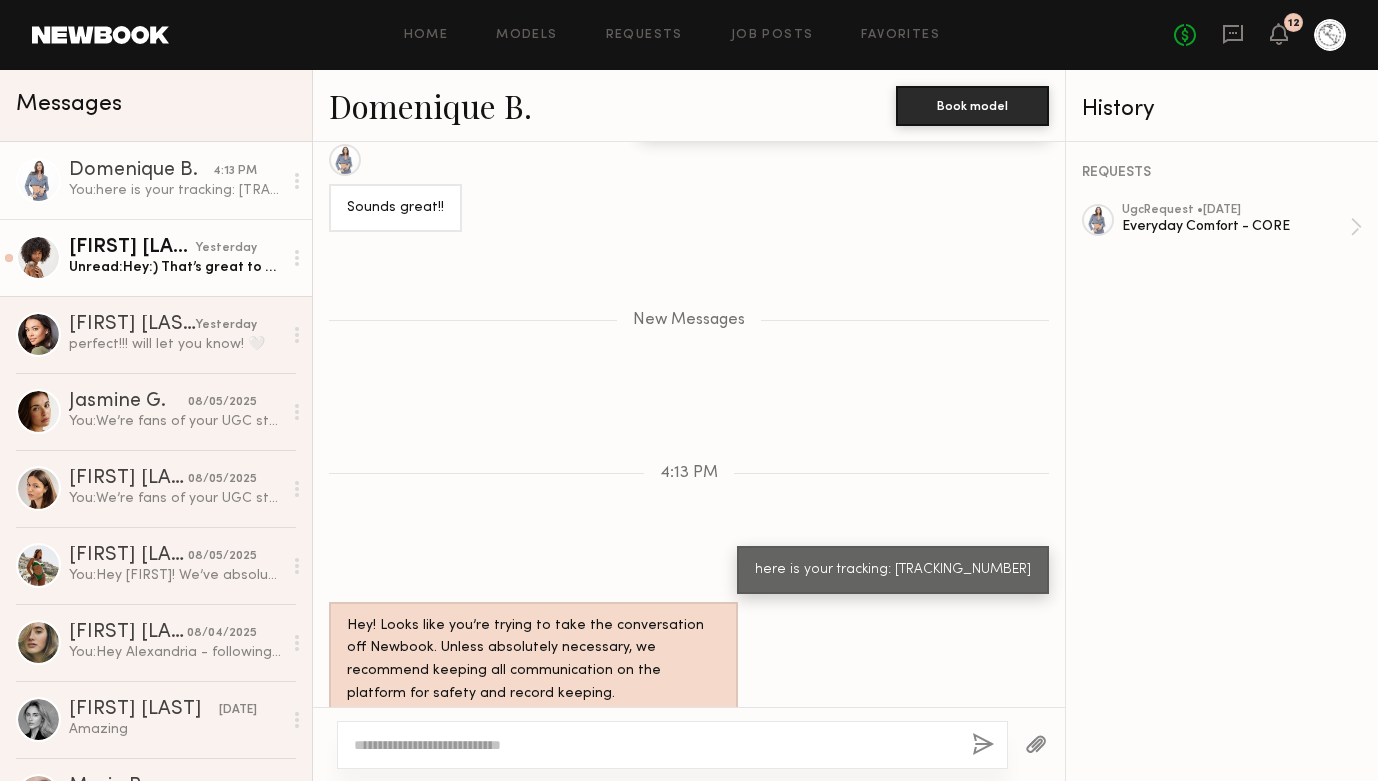 click on "[FIRST] [LAST] [TIME] Unread:  Hey:)
That’s great to hear.
My prices have changed since the last time we worked together. I now charge $300 for two reels/ 2 stills. Please let me know if you would like to move forward in working together.
Thank you,
[FIRST]" 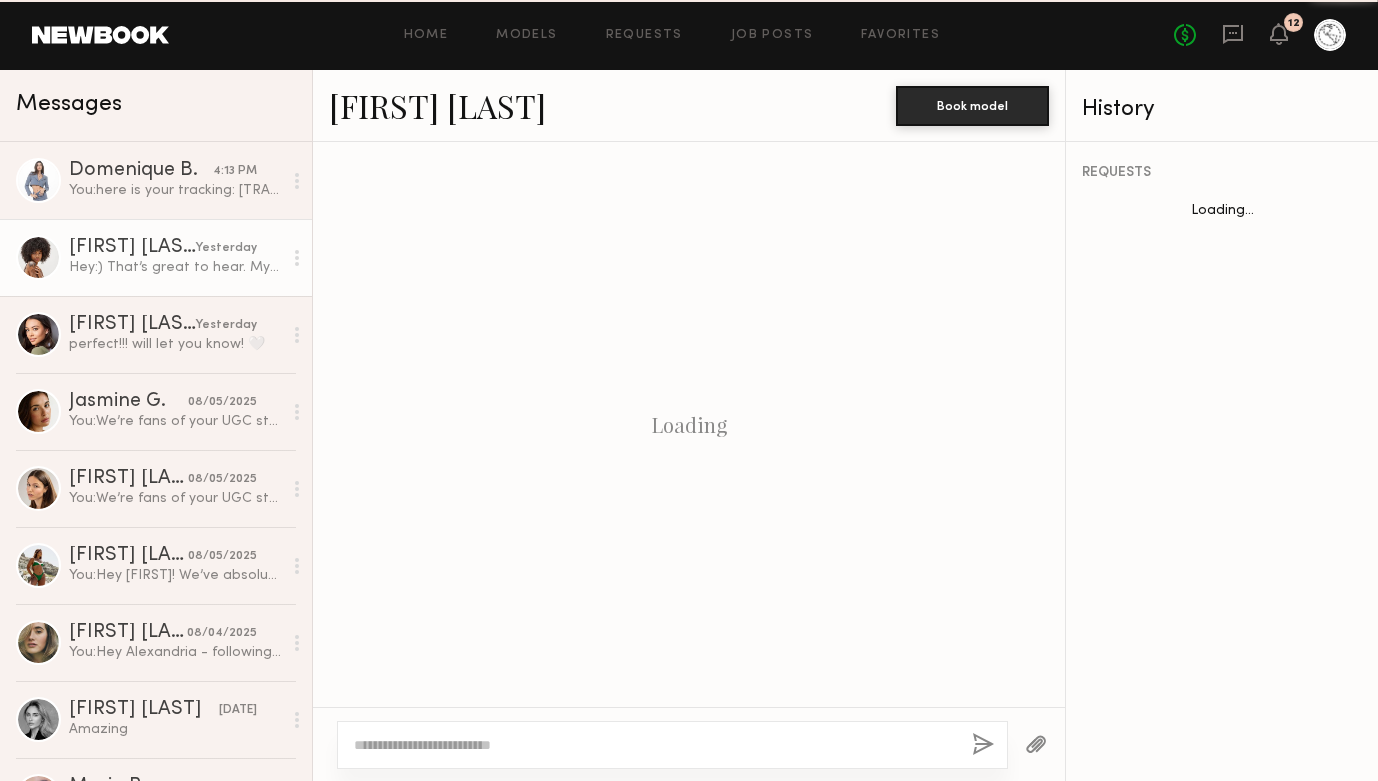 scroll, scrollTop: 2311, scrollLeft: 0, axis: vertical 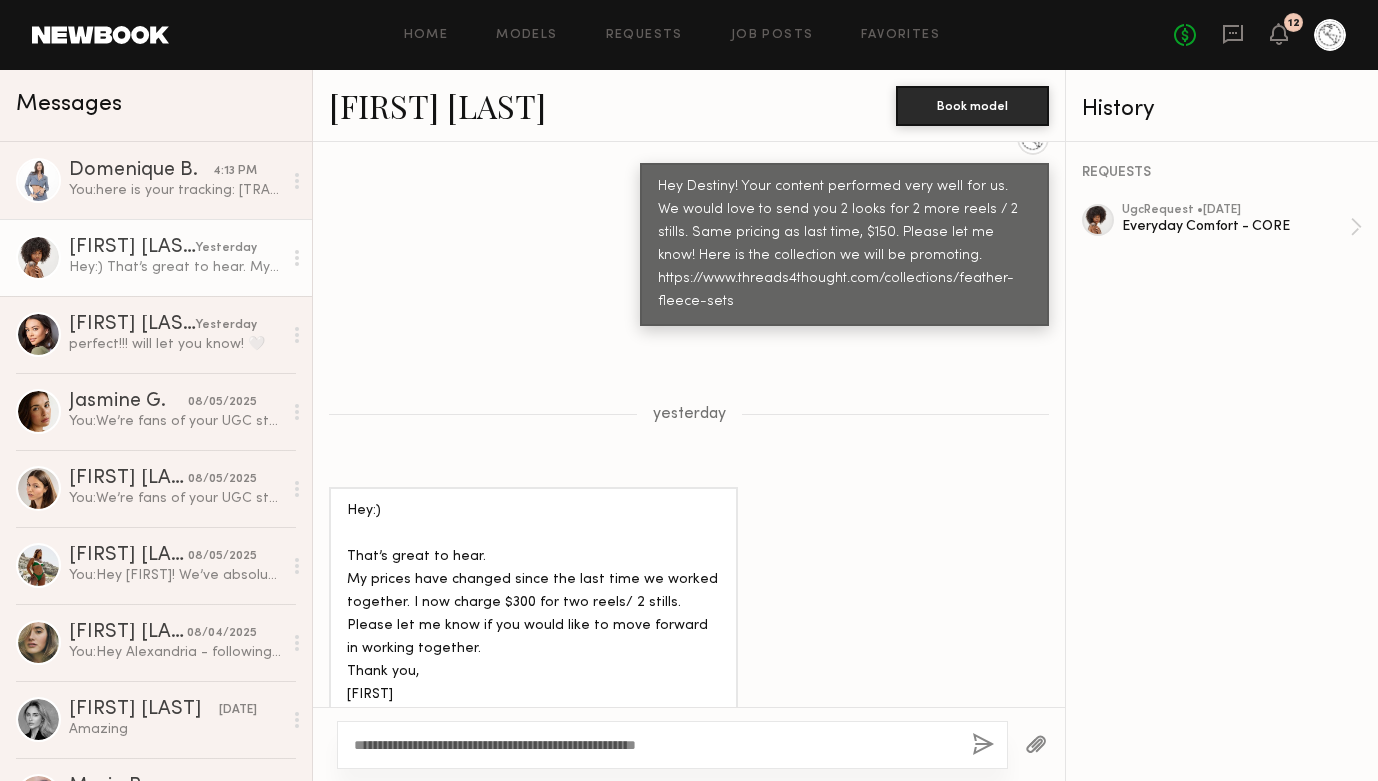 click on "**********" 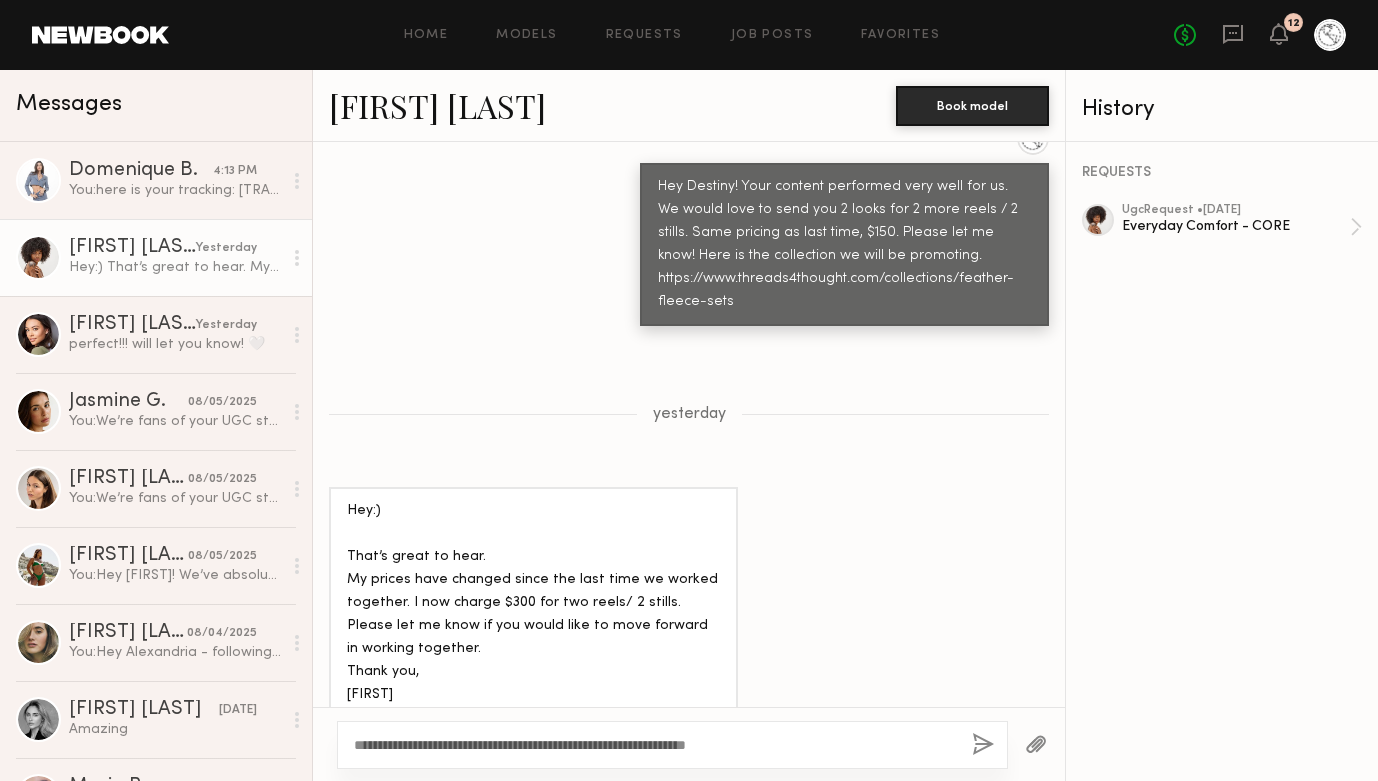 click on "**********" 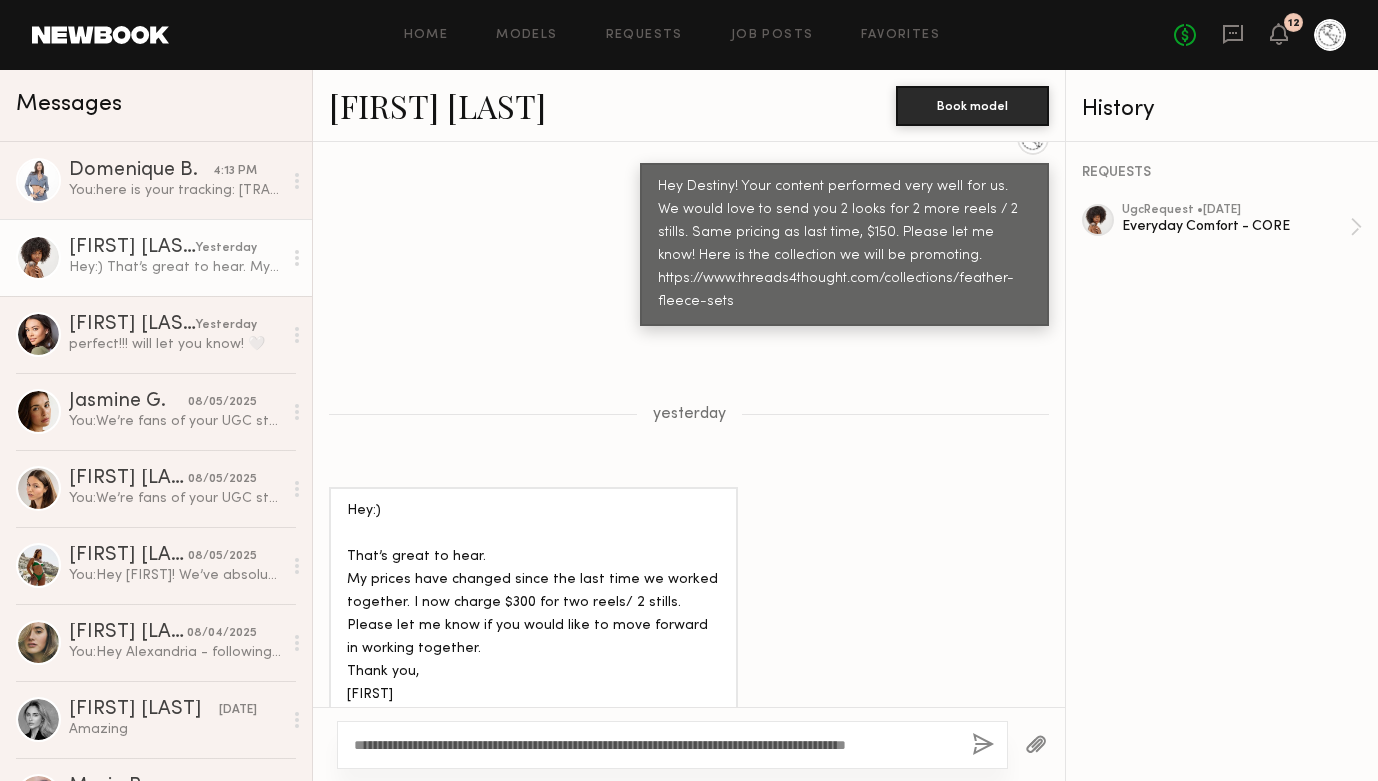 type on "**********" 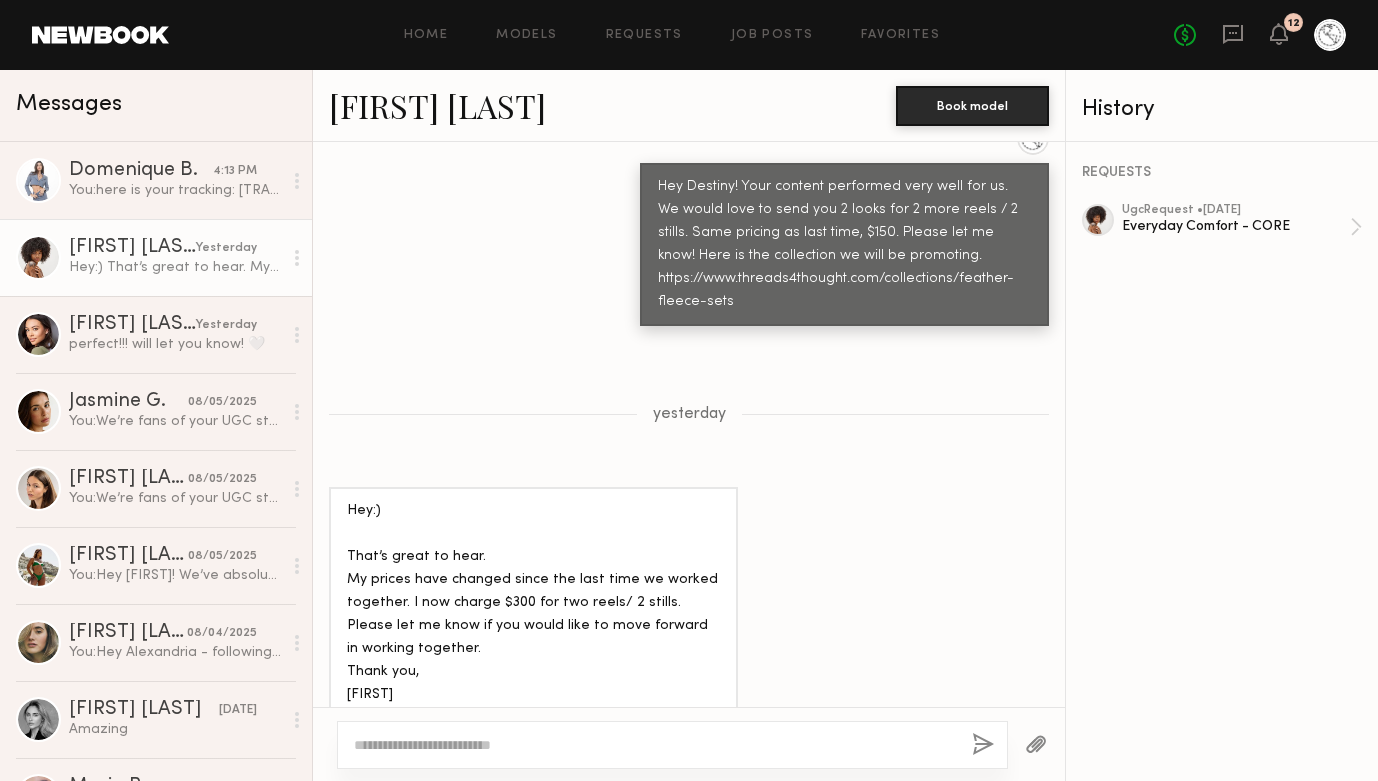 scroll, scrollTop: 2734, scrollLeft: 0, axis: vertical 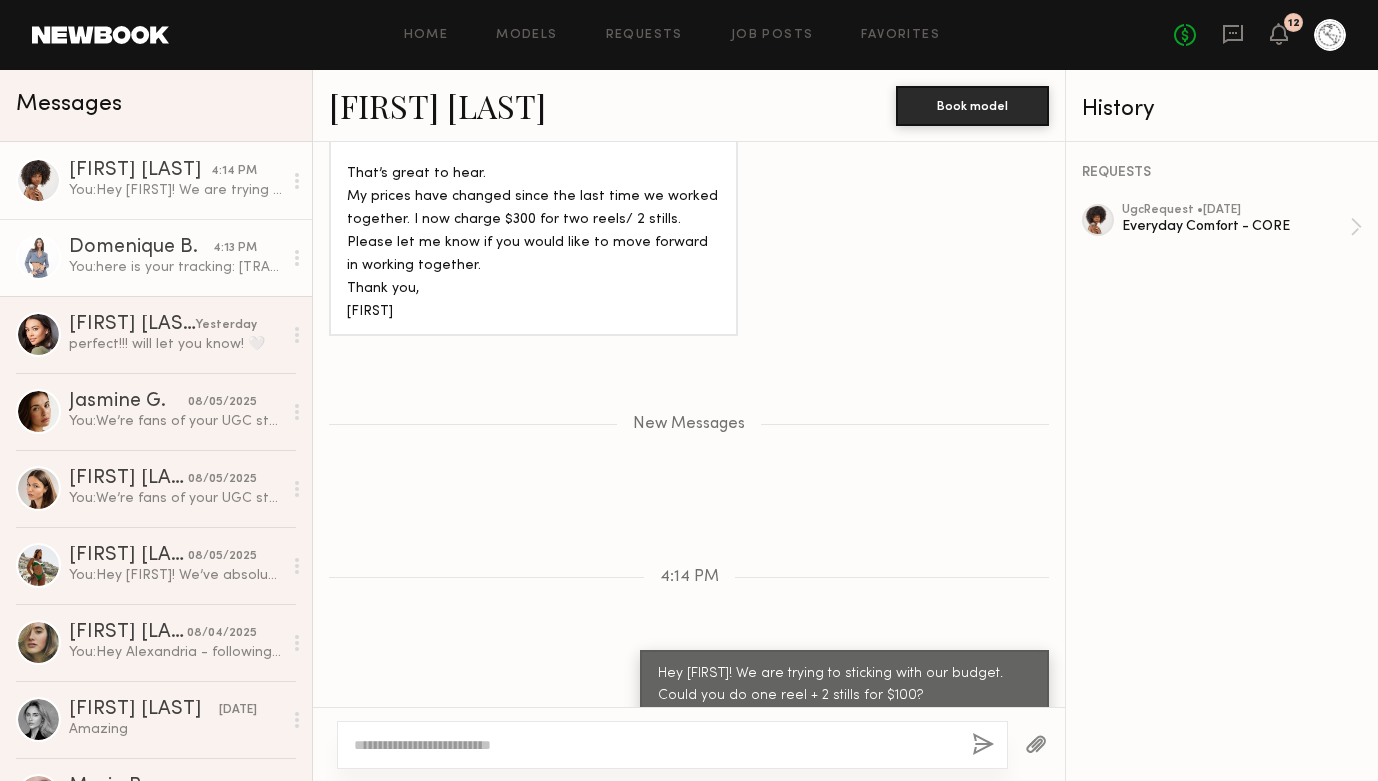 click on "Domenique B." 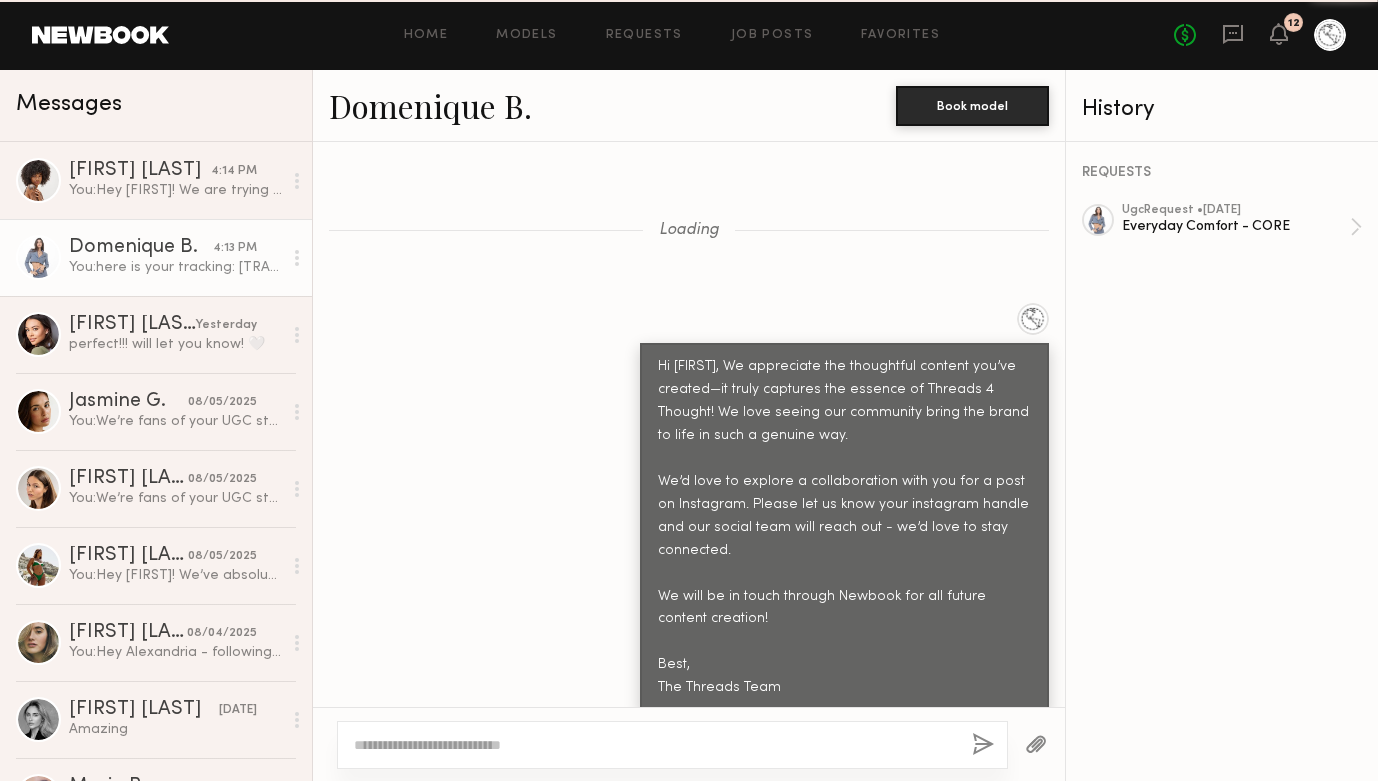scroll, scrollTop: 2244, scrollLeft: 0, axis: vertical 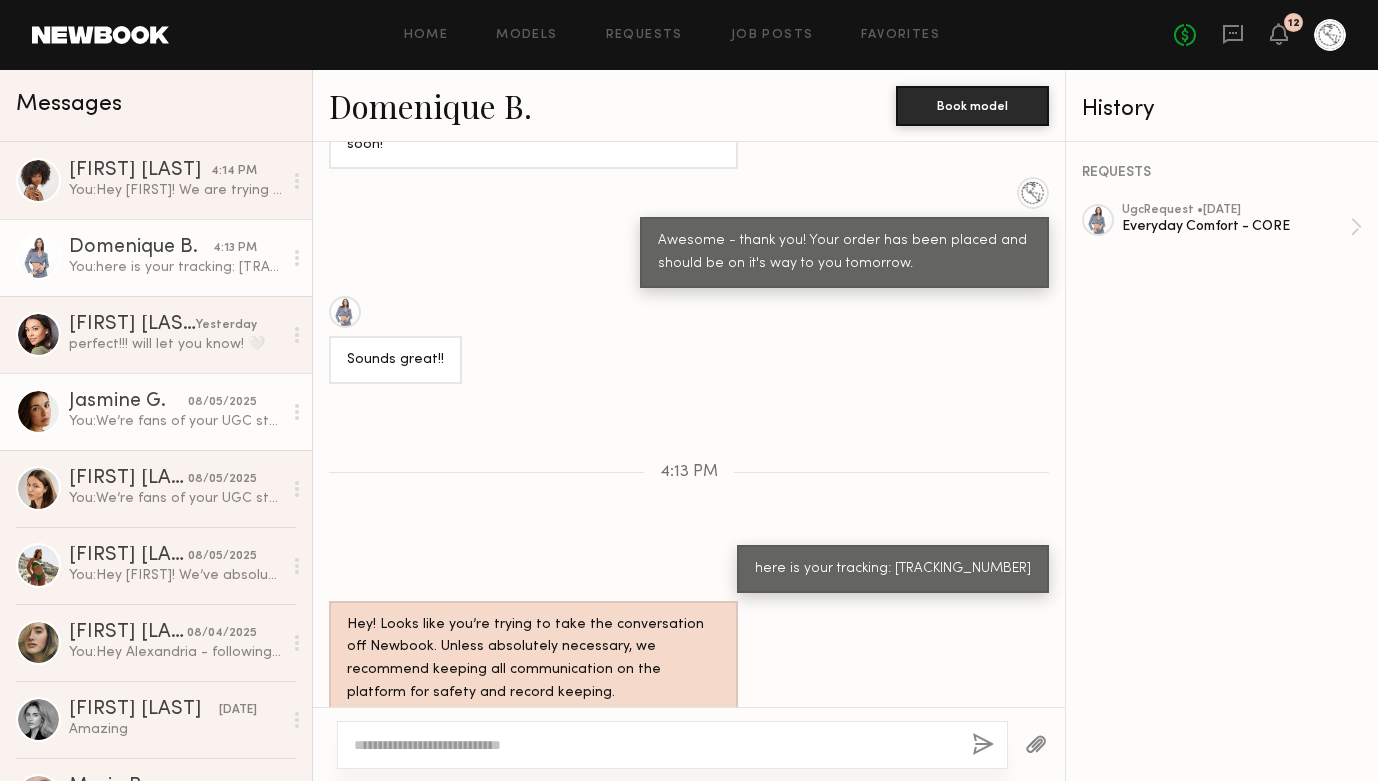 click on "[FIRST] [LAST] [DATE] You:  We’re fans of your UGC style — it’s authentic and aligns perfectly with our brand. We’d love to send you some product in exchange for 2 reels and 2 stills for $150.
Our goal is to build a long-term relationship and continue collaborating on fresh content as we release new collections. Let us know if you're interested!
Looking forward to hearing from you.
Best, The Threads Team" 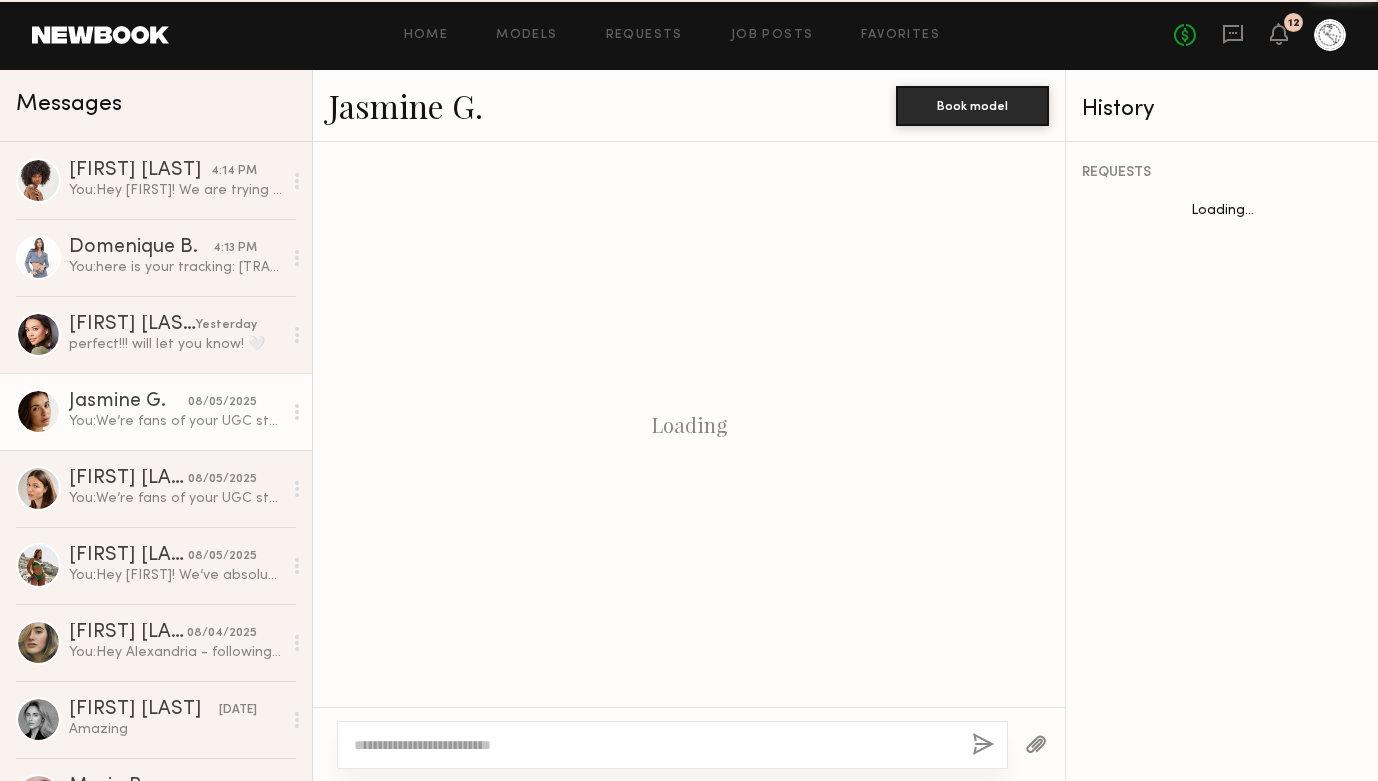 scroll, scrollTop: 713, scrollLeft: 0, axis: vertical 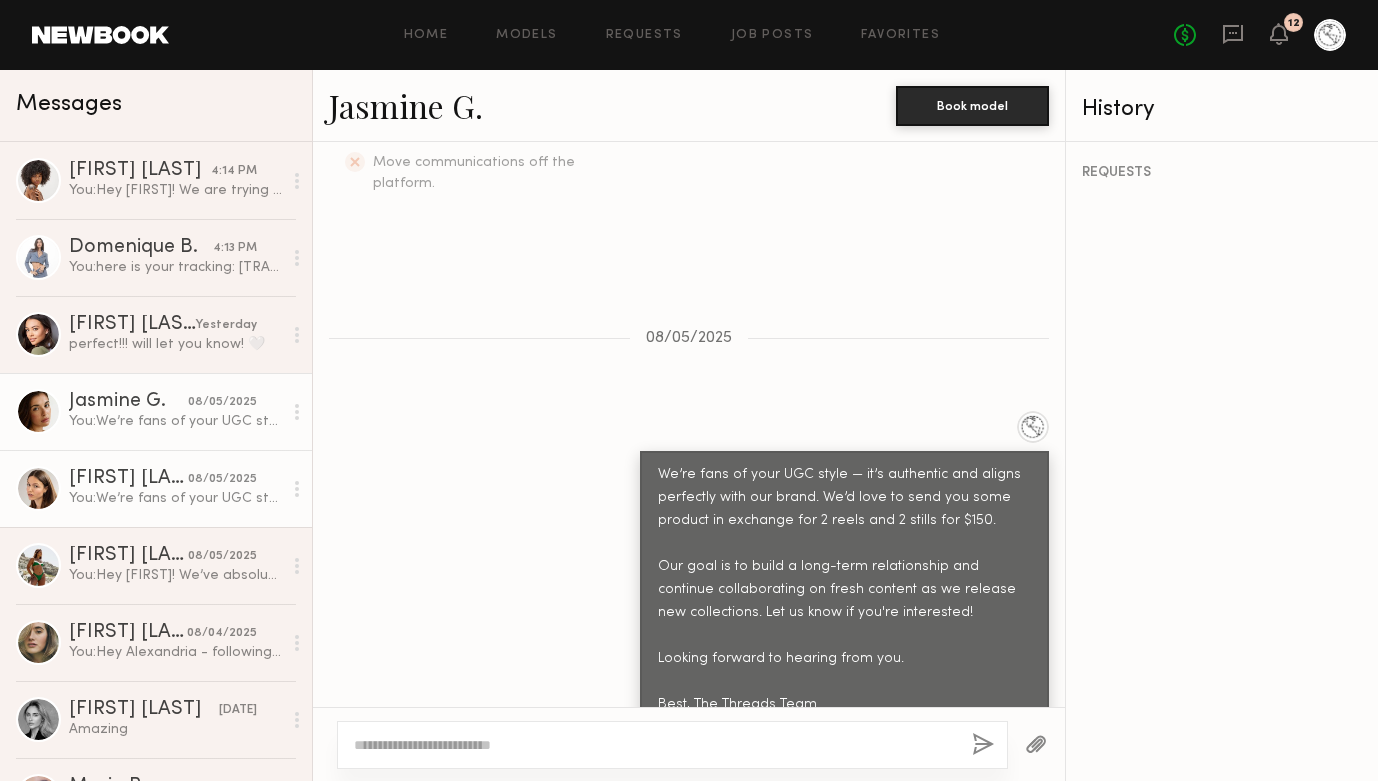 click on "You:  We’re fans of your UGC style — it’s authentic and aligns perfectly with our brand. We’d love to send you some product in exchange for 2 reels and 2 stills for $150.
Our goal is to build a long-term relationship and continue collaborating on fresh content as we release new collections. Let us know if you're interested!
Looking forward to hearing from you.
Best, The Threads Team" 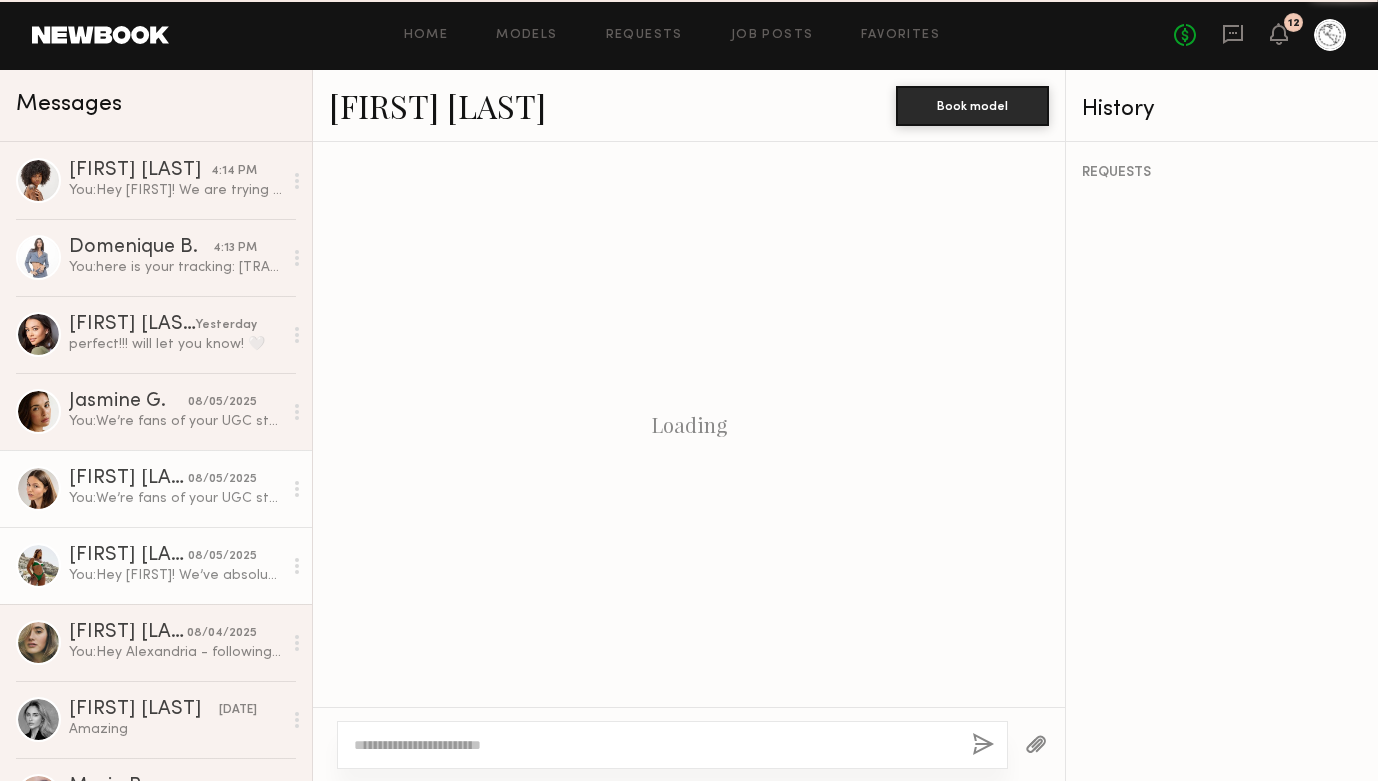 click on "[FIRST] [LAST]" 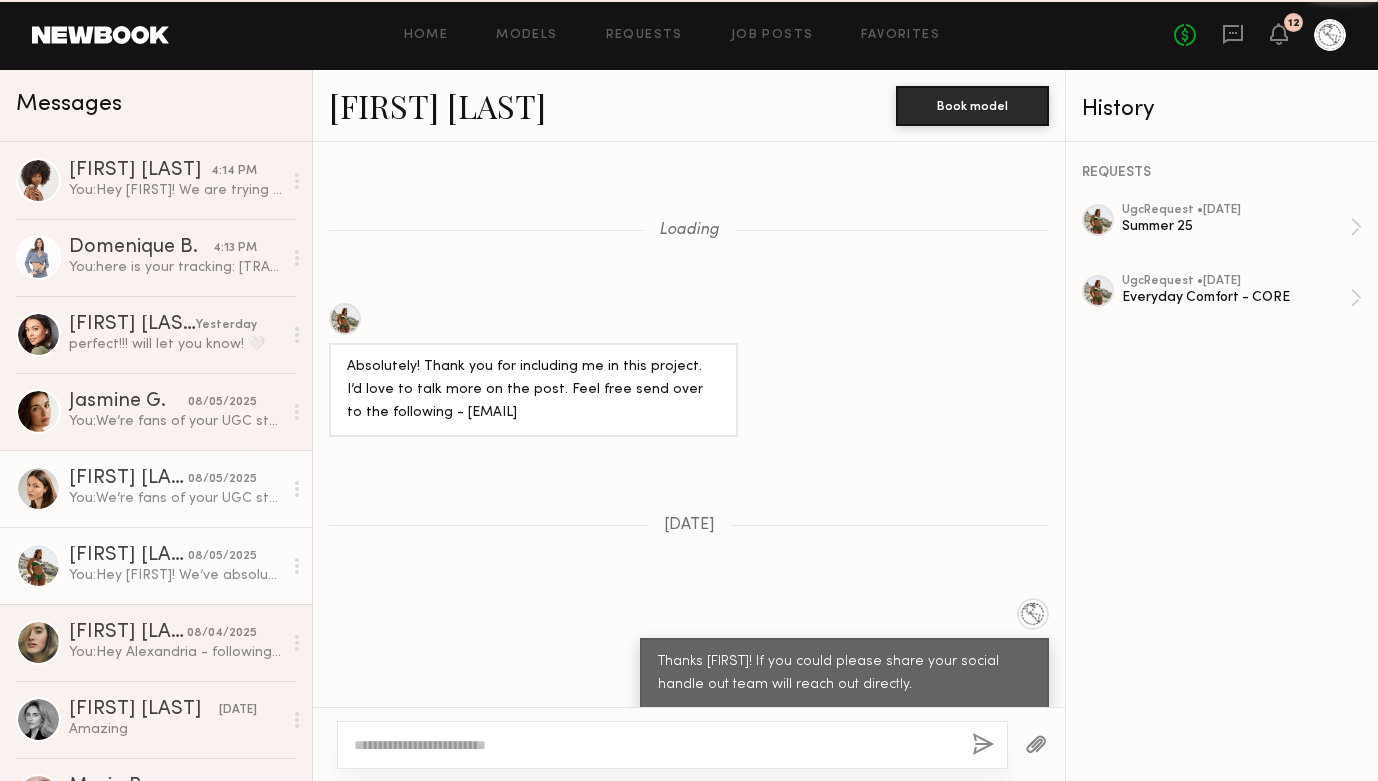 scroll, scrollTop: 2433, scrollLeft: 0, axis: vertical 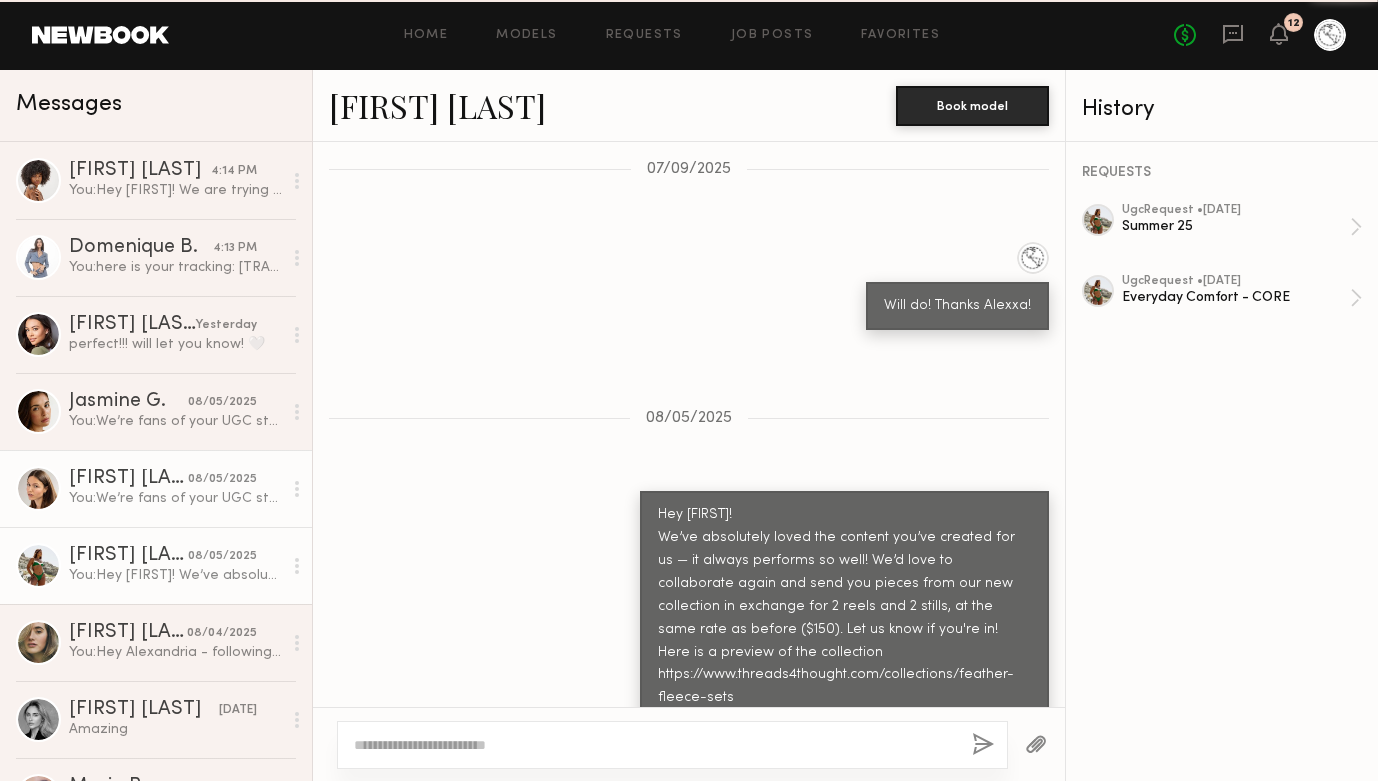 click on "[FIRST] [LAST] [DATE] You:  We’re fans of your UGC style — it’s authentic and aligns perfectly with our brand. We’d love to send you some product in exchange for 2 reels and 2 stills for $150.
Our goal is to build a long-term relationship and continue collaborating on fresh content as we release new collections. Let us know if you're interested!
Looking forward to hearing from you.
Best, The Threads Team" 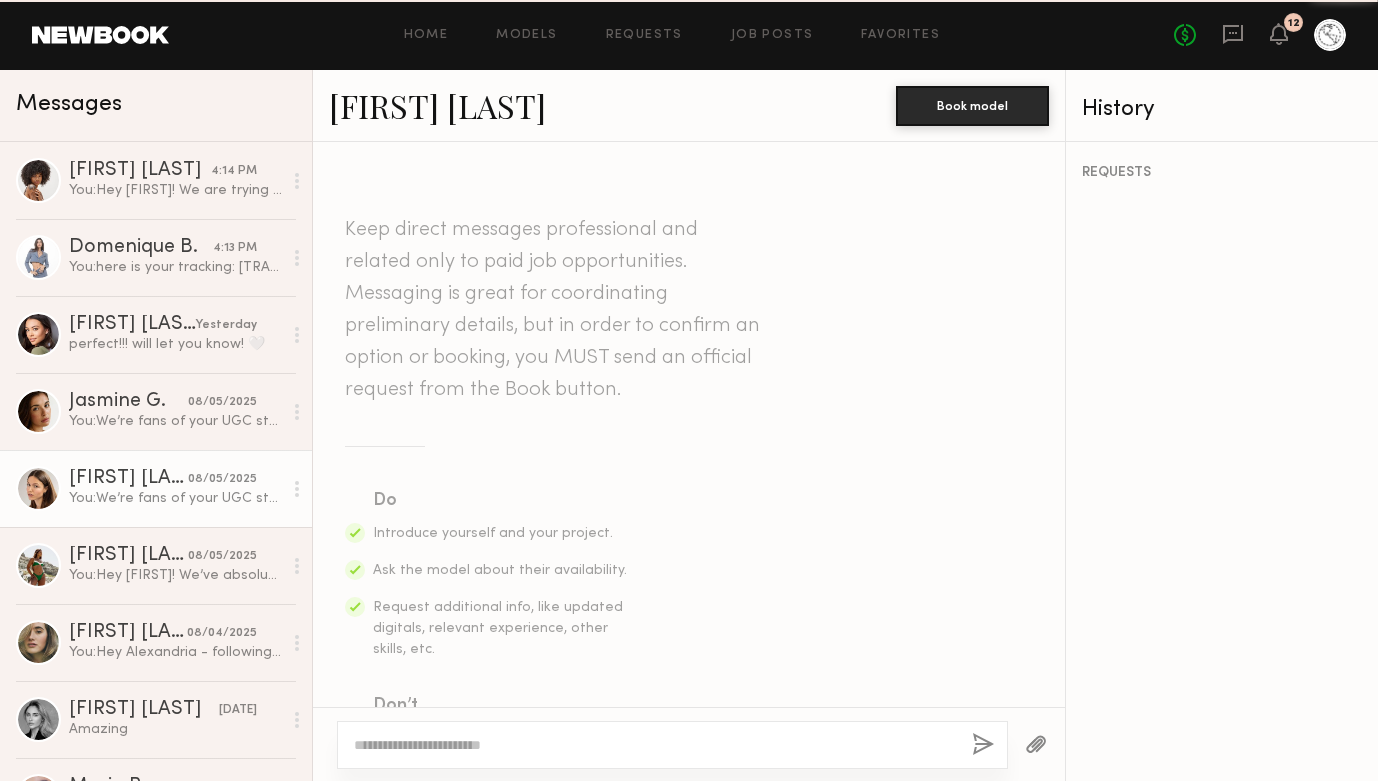 scroll, scrollTop: 713, scrollLeft: 0, axis: vertical 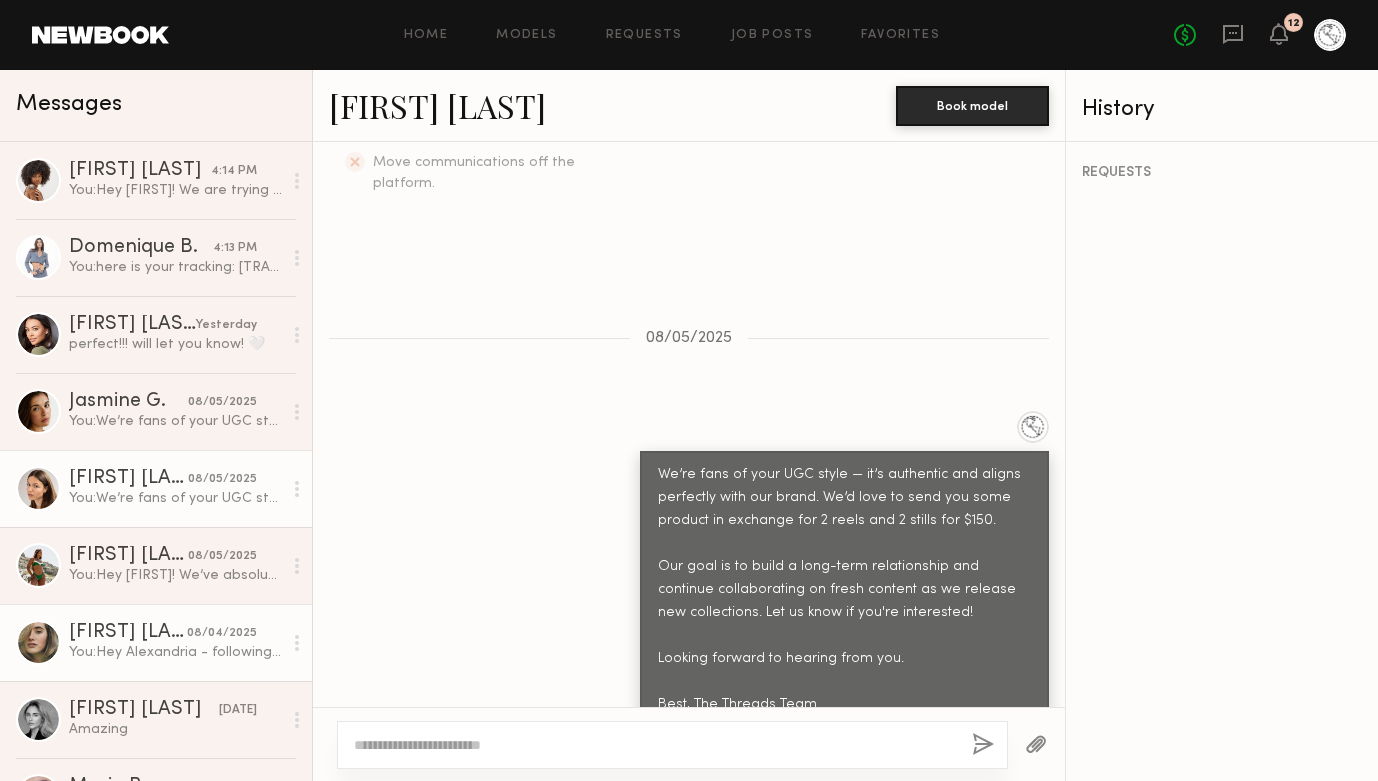 click on "[FIRST] [LAST]" 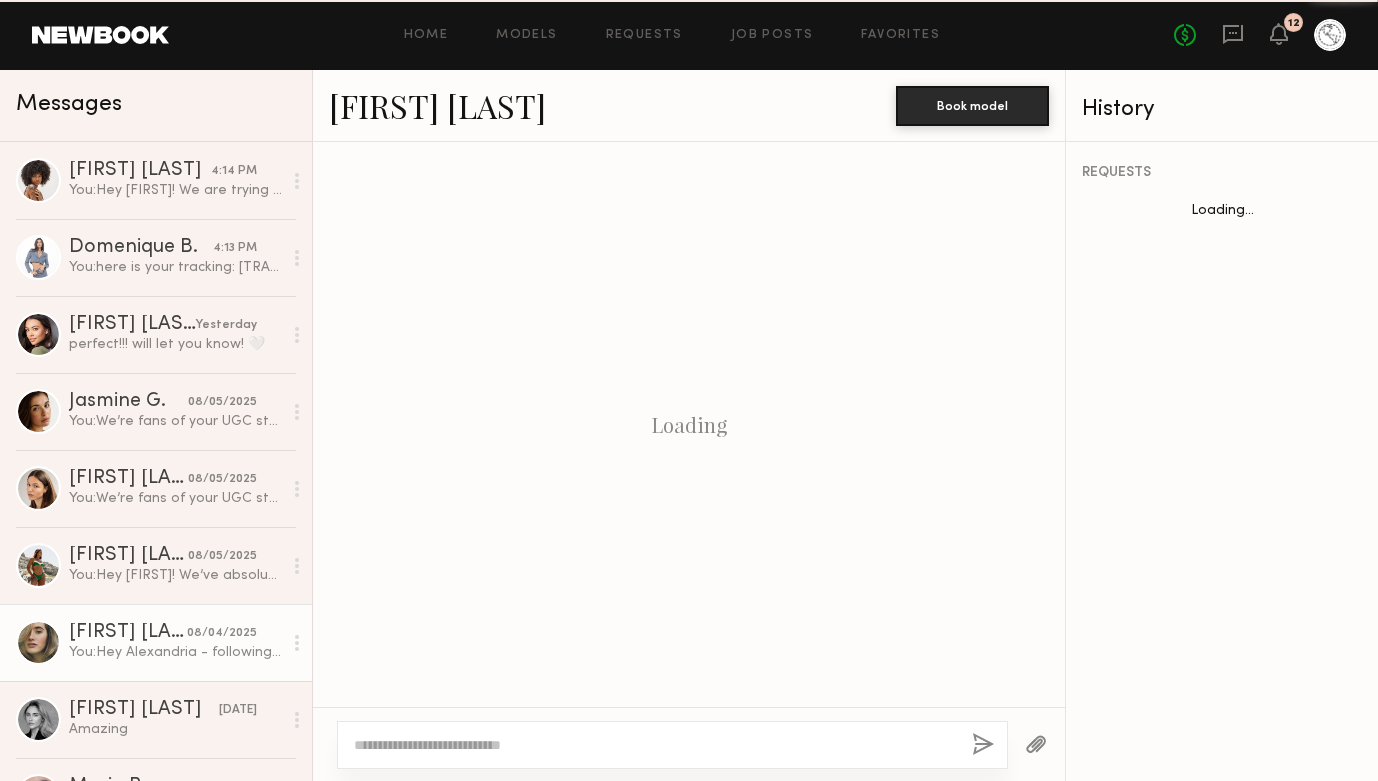 scroll, scrollTop: 2199, scrollLeft: 0, axis: vertical 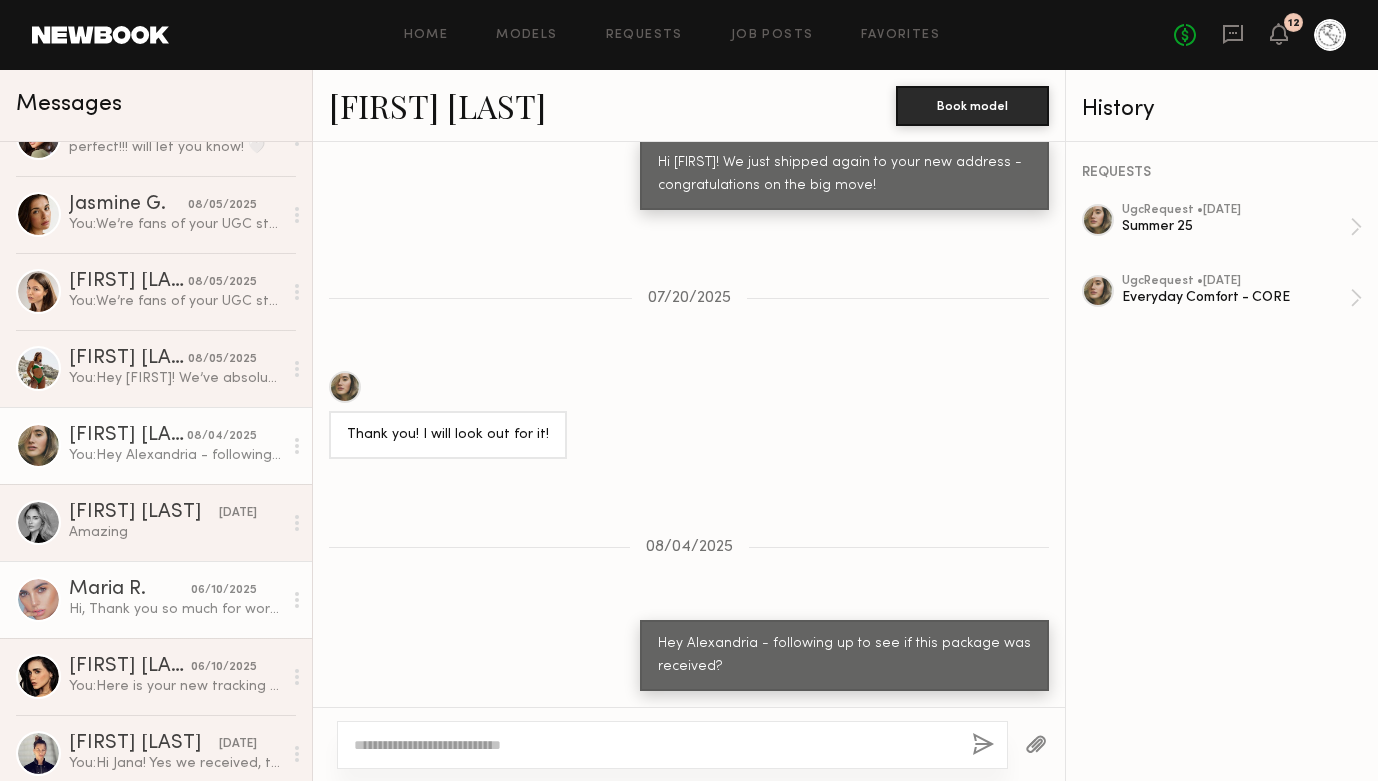 click on "Hi,
Thank you so much for working with me again.
Had fun filming this project. Let me know if you would like to make any adjustments.
https://we.tl/t-H5ThFMqyYk" 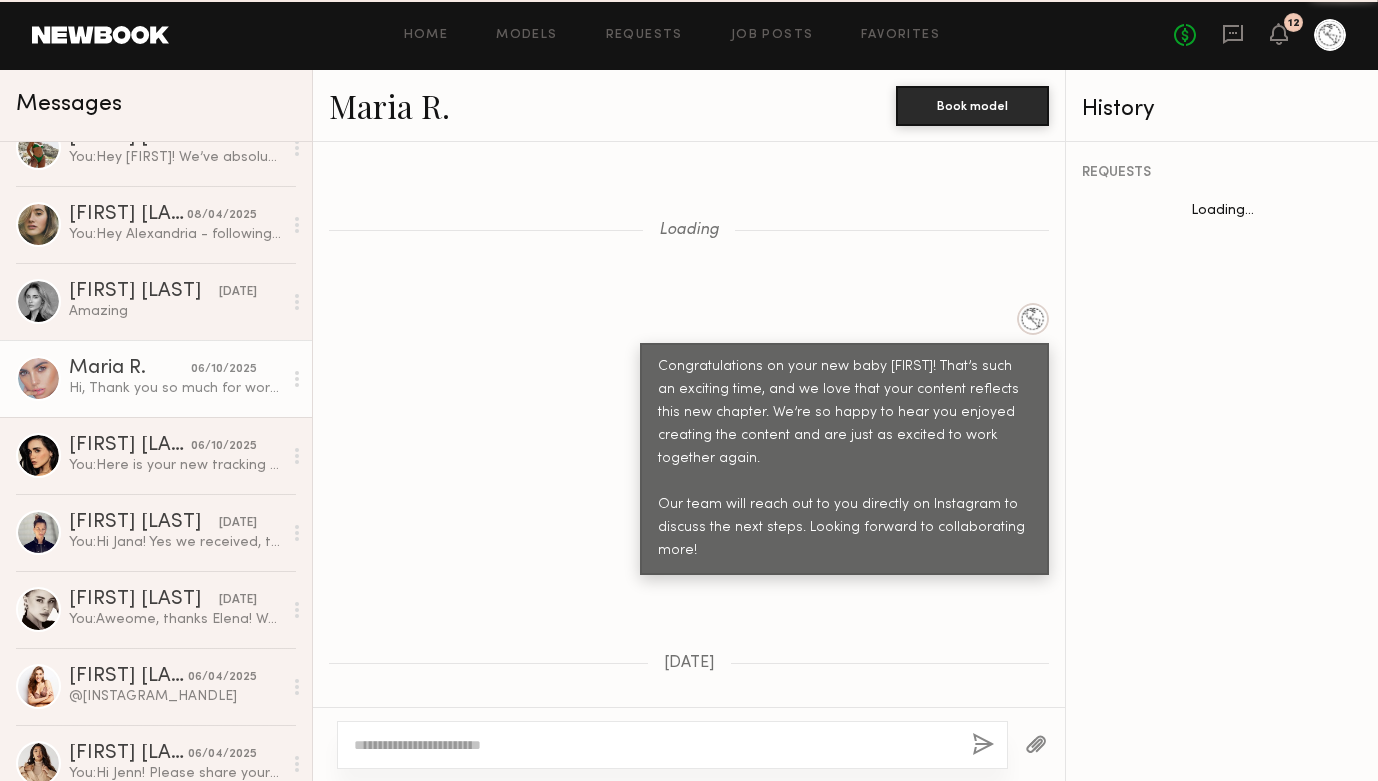 scroll, scrollTop: 502, scrollLeft: 0, axis: vertical 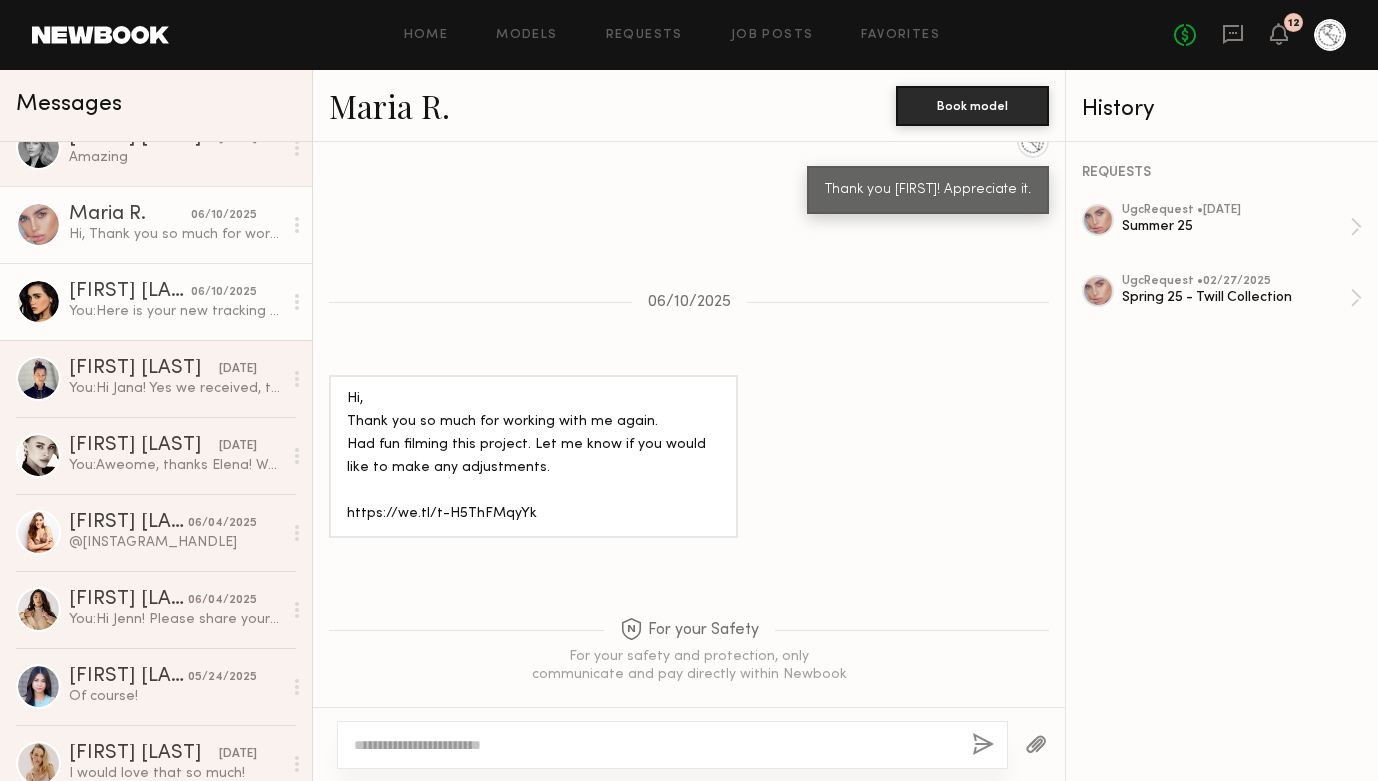 click on "[FIRST] [LAST]" 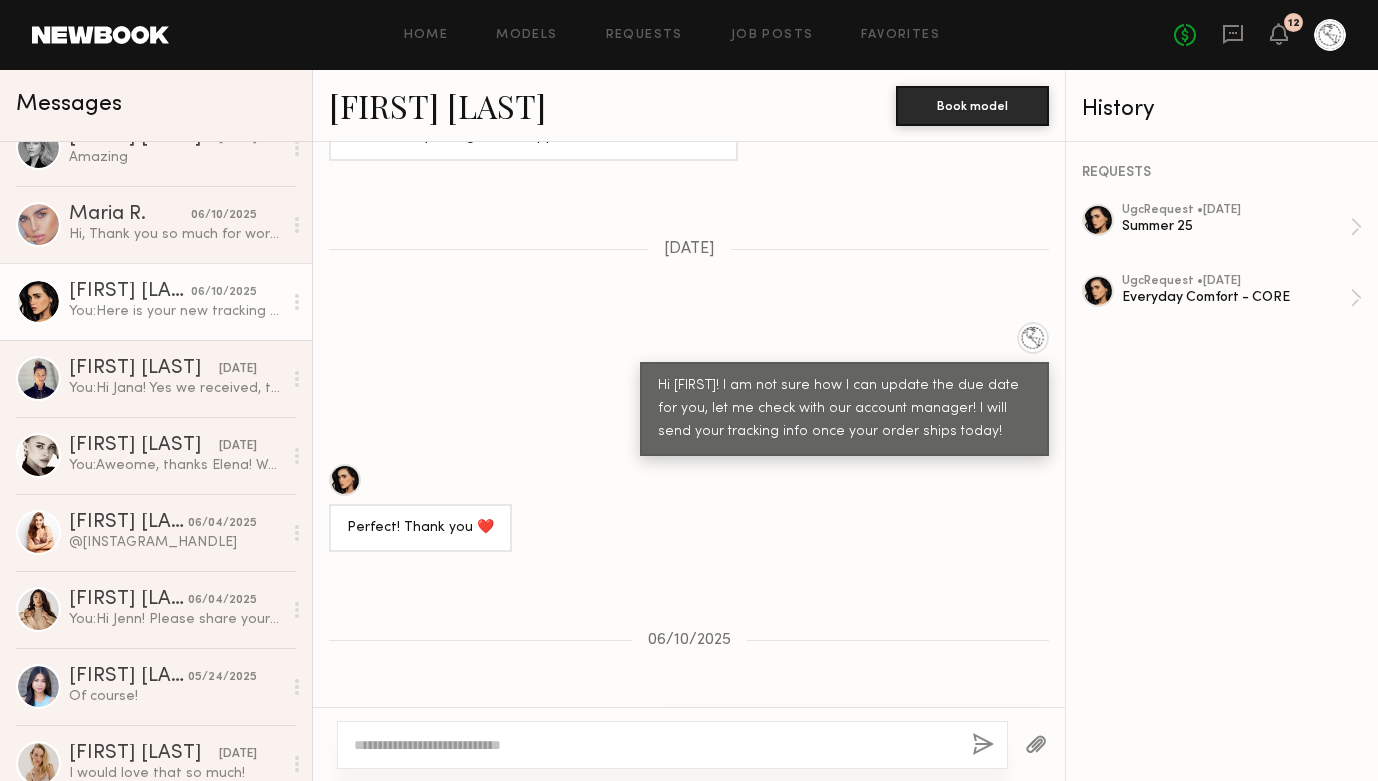 scroll, scrollTop: 1285, scrollLeft: 0, axis: vertical 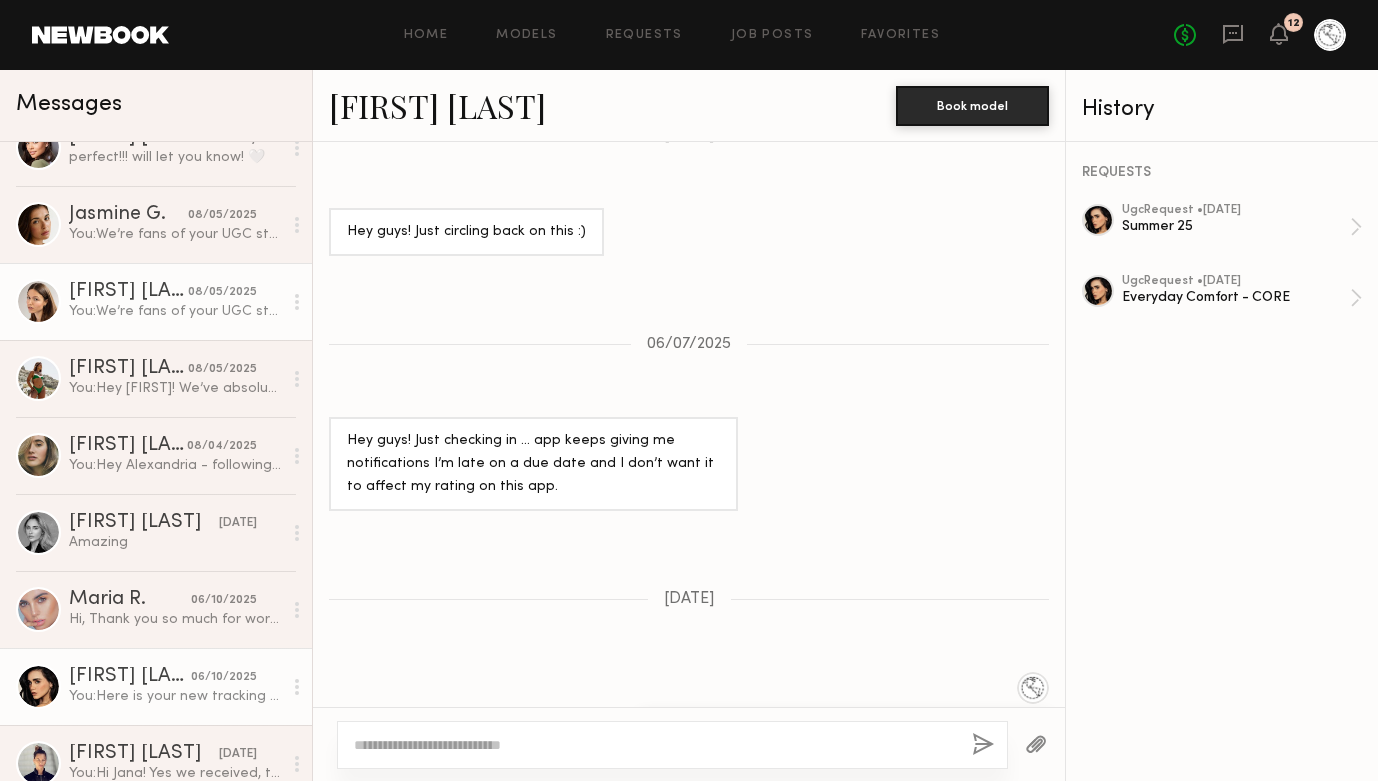 click on "You:  We’re fans of your UGC style — it’s authentic and aligns perfectly with our brand. We’d love to send you some product in exchange for 2 reels and 2 stills for $150.
Our goal is to build a long-term relationship and continue collaborating on fresh content as we release new collections. Let us know if you're interested!
Looking forward to hearing from you.
Best, The Threads Team" 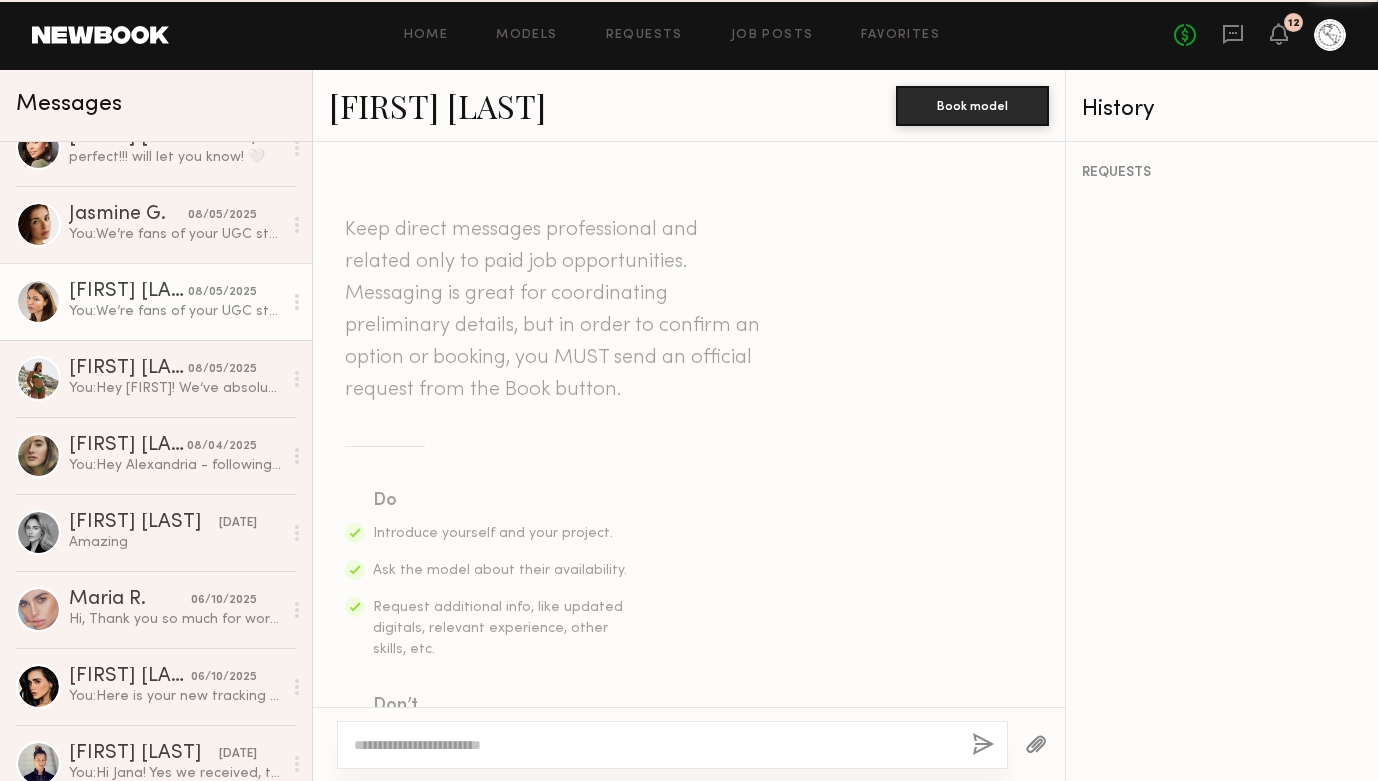 scroll, scrollTop: 713, scrollLeft: 0, axis: vertical 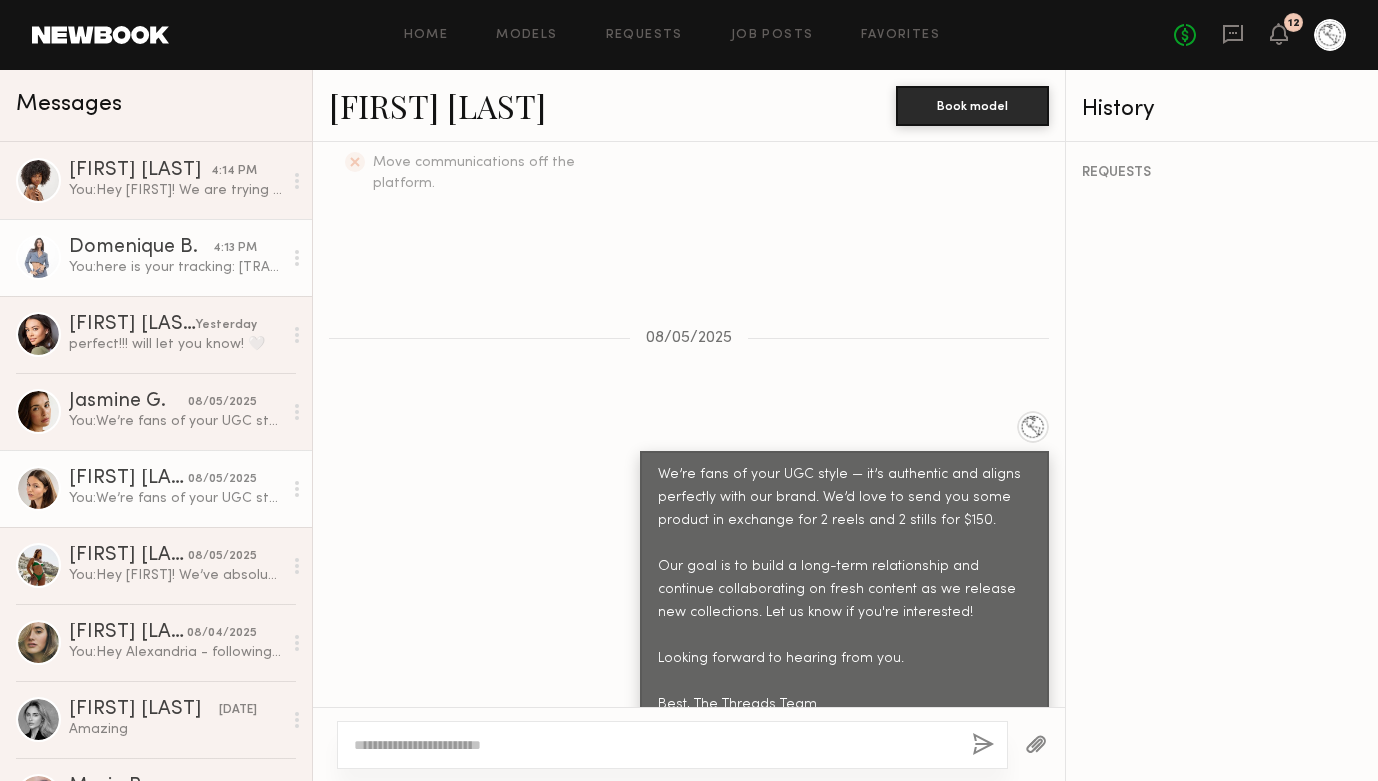 click on "Domenique B." 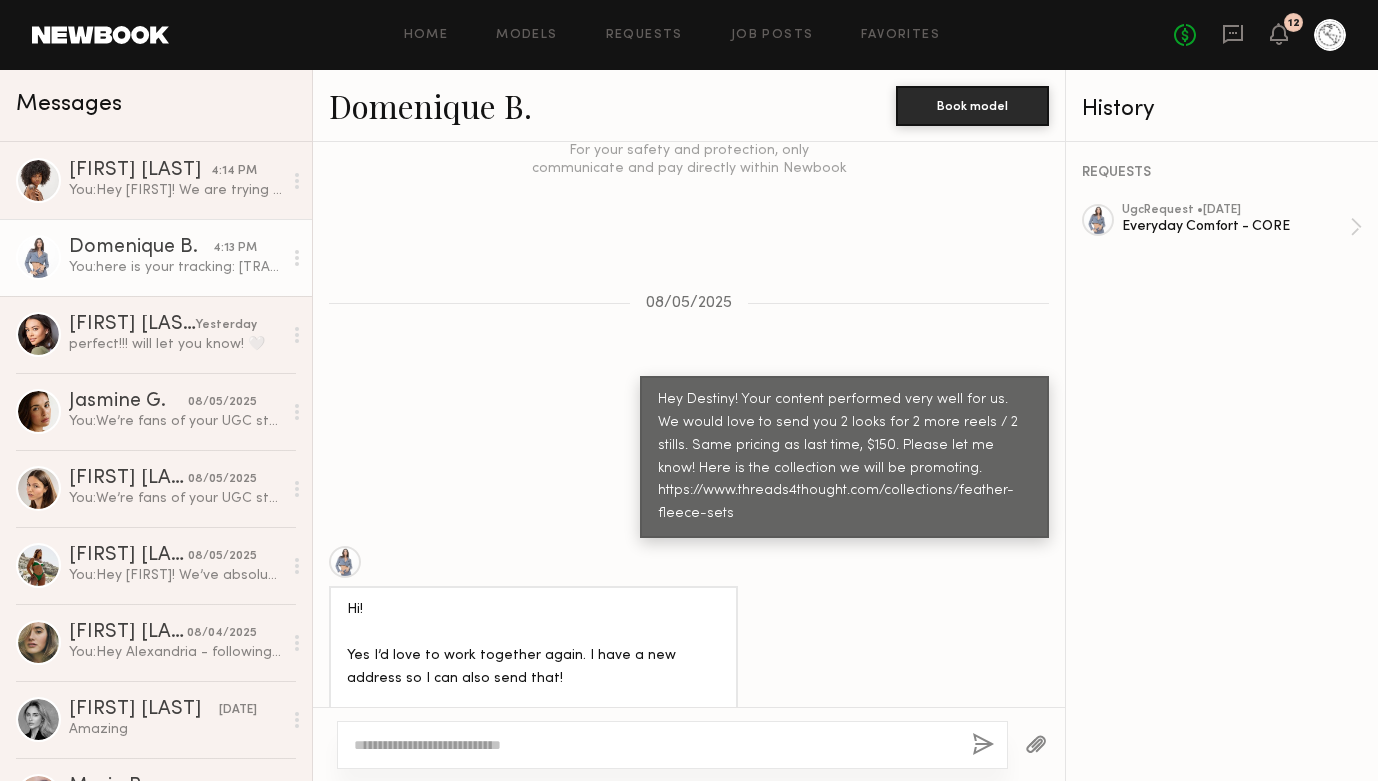 scroll, scrollTop: 1302, scrollLeft: 0, axis: vertical 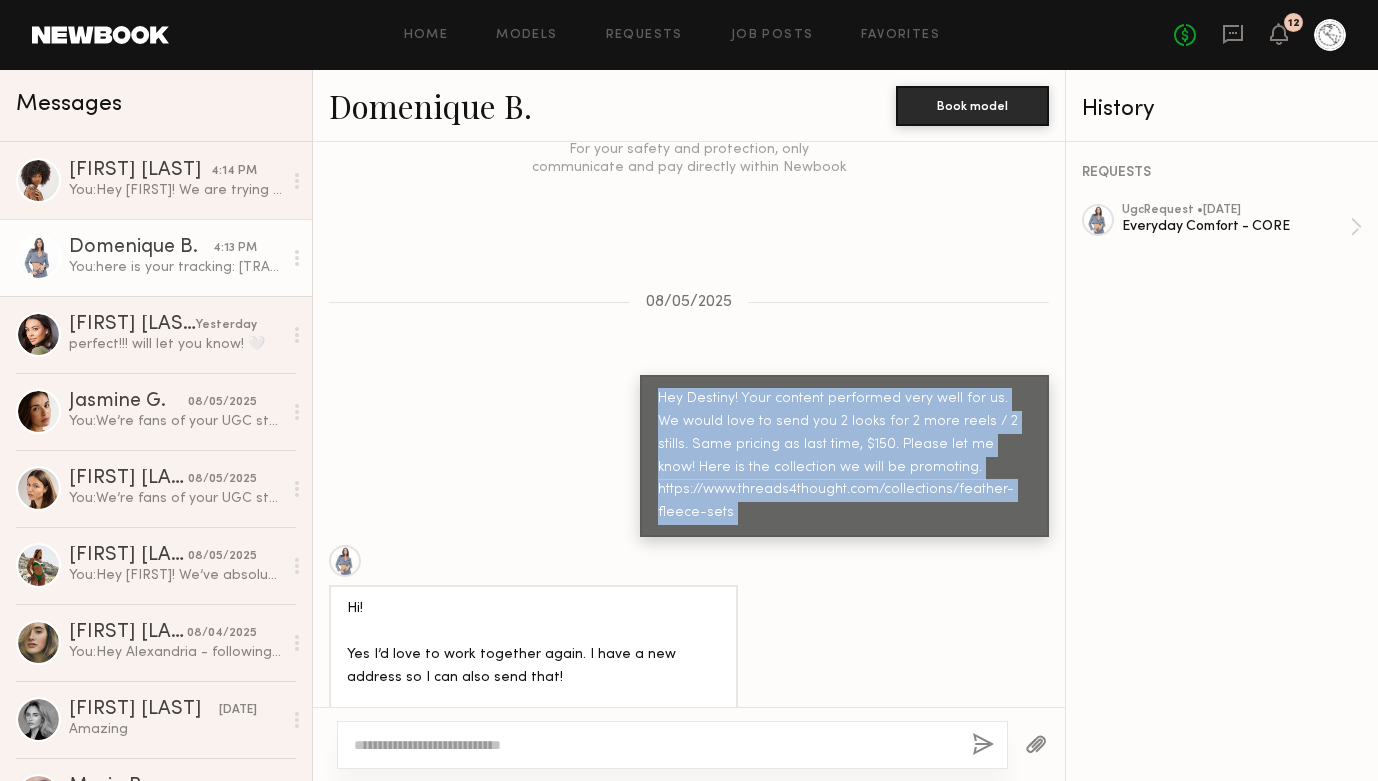 drag, startPoint x: 660, startPoint y: 368, endPoint x: 765, endPoint y: 565, distance: 223.2353 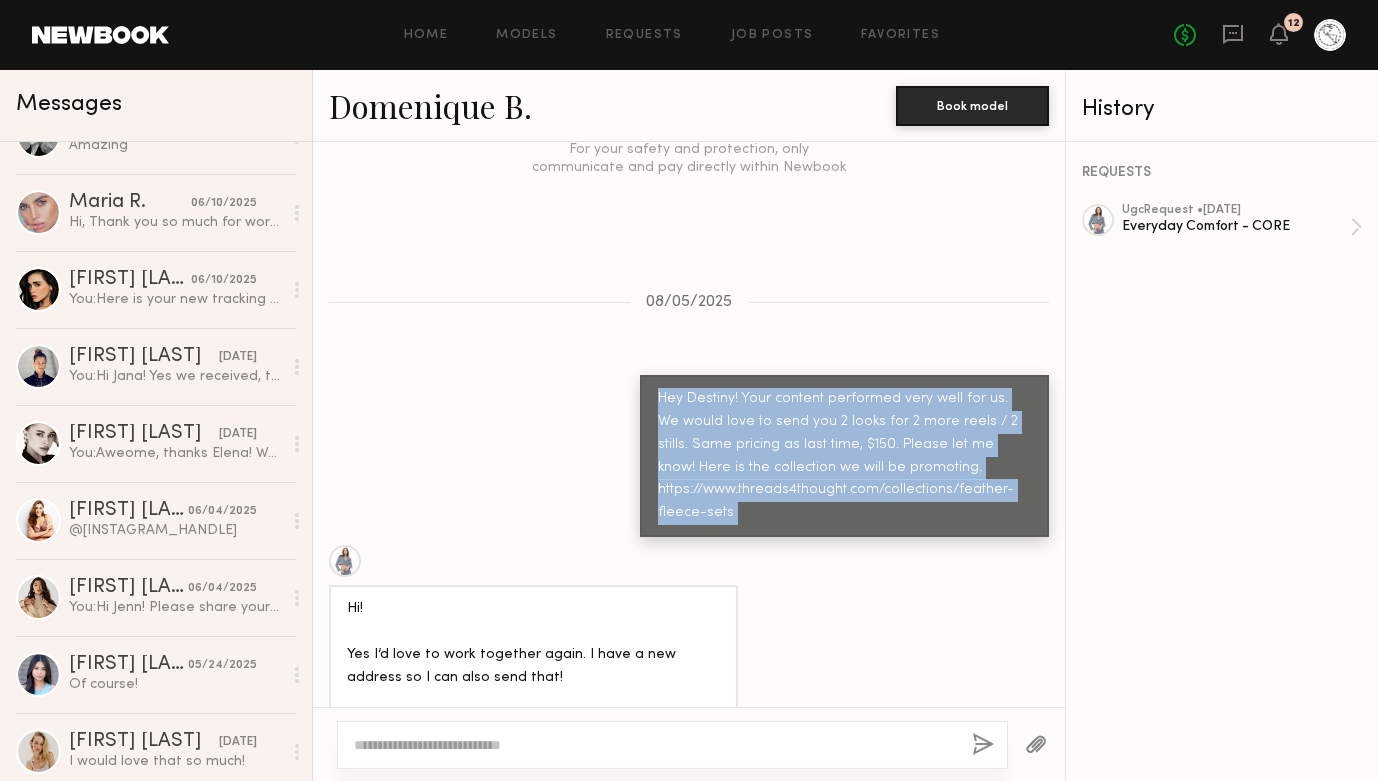 scroll, scrollTop: 581, scrollLeft: 0, axis: vertical 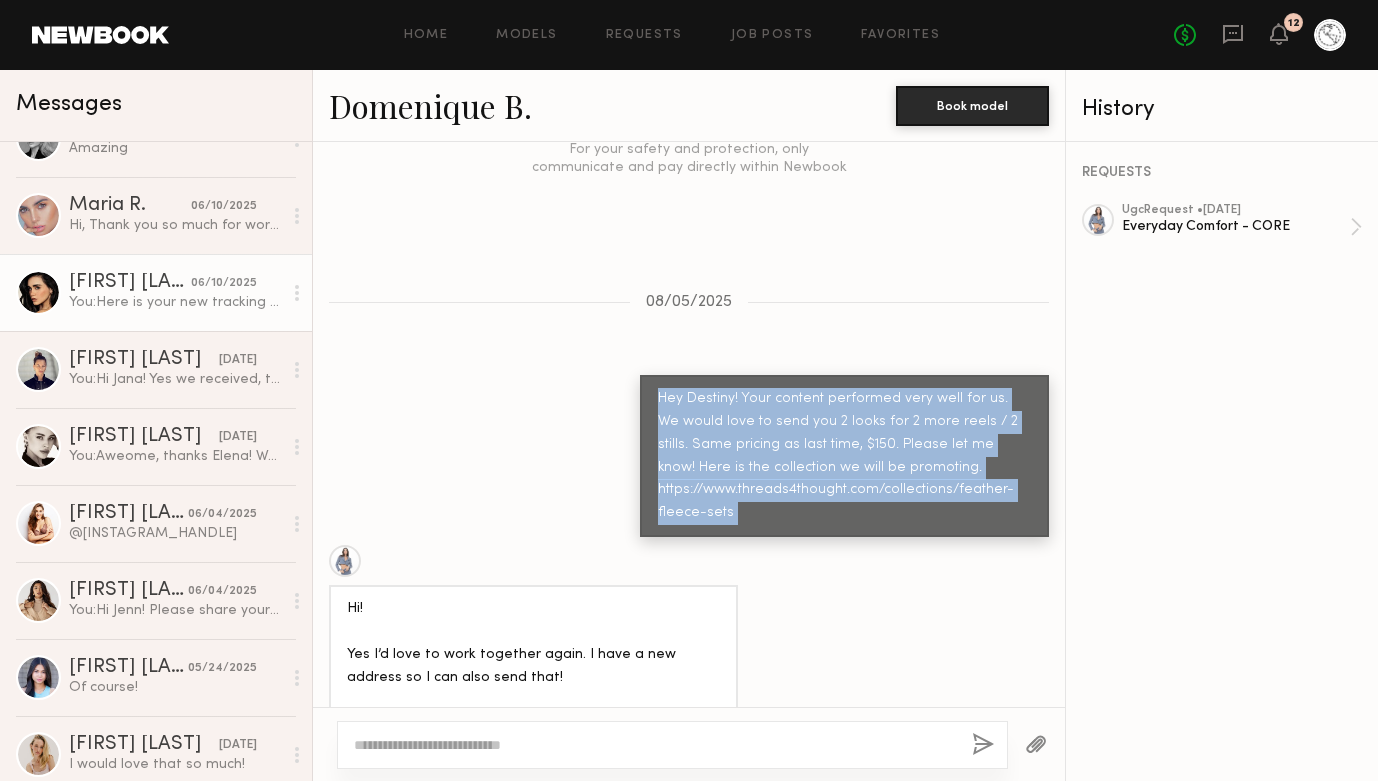 click on "[FIRST] [LAST]" 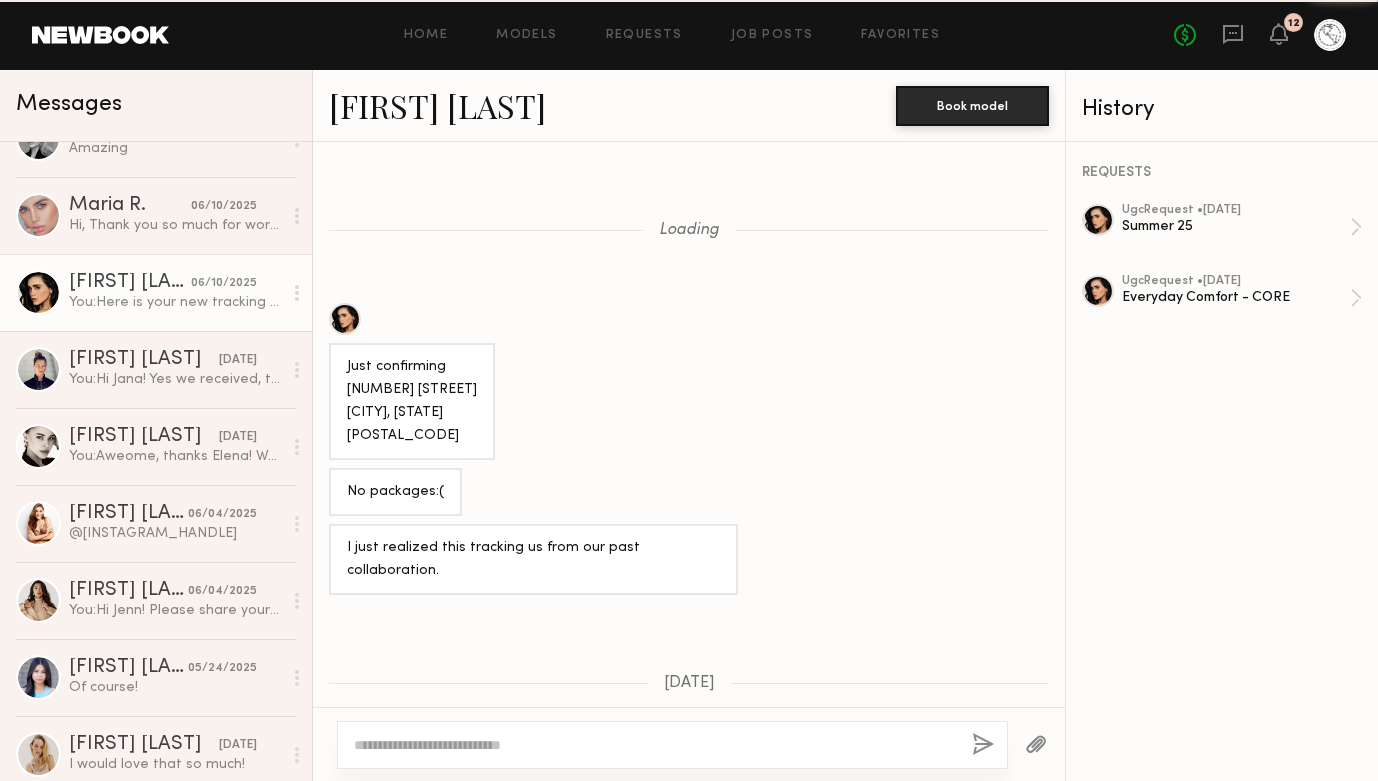 scroll, scrollTop: 1706, scrollLeft: 0, axis: vertical 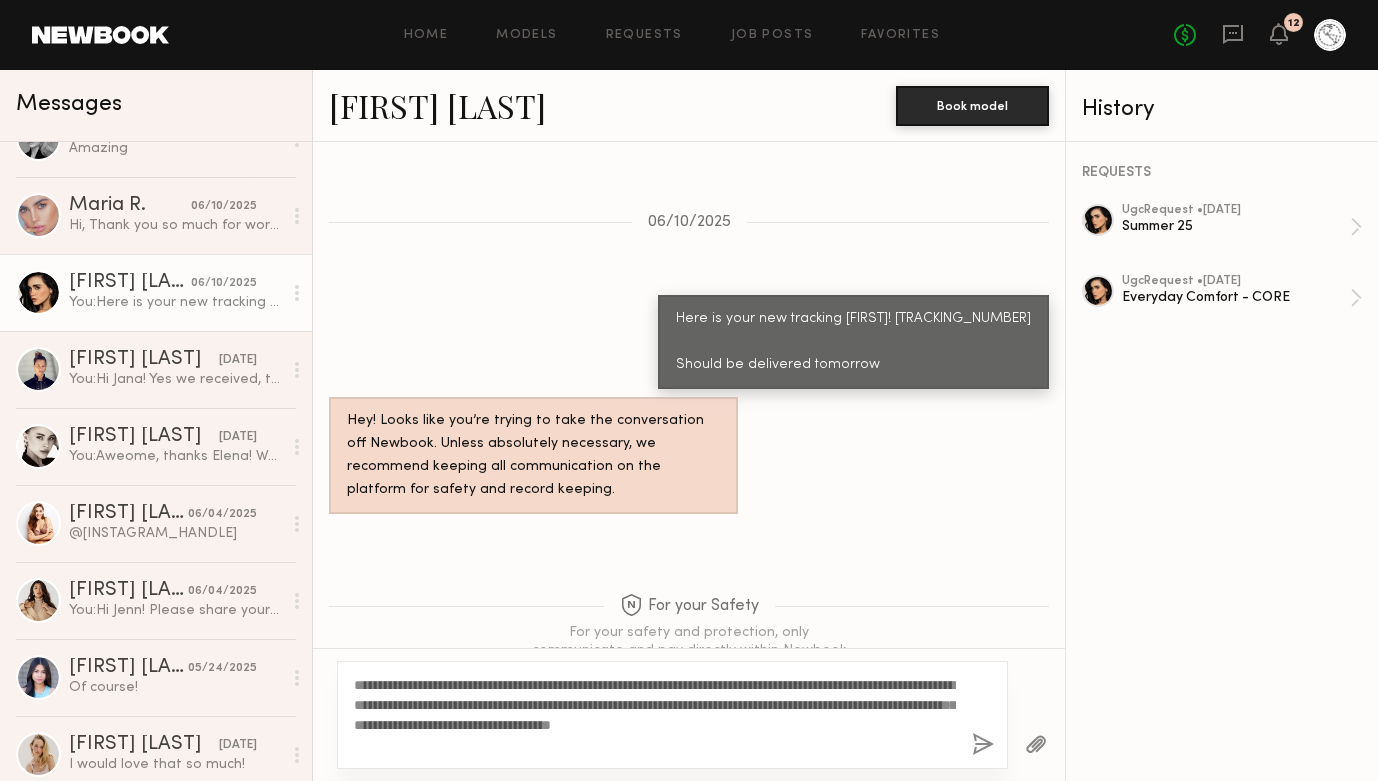 click on "**********" 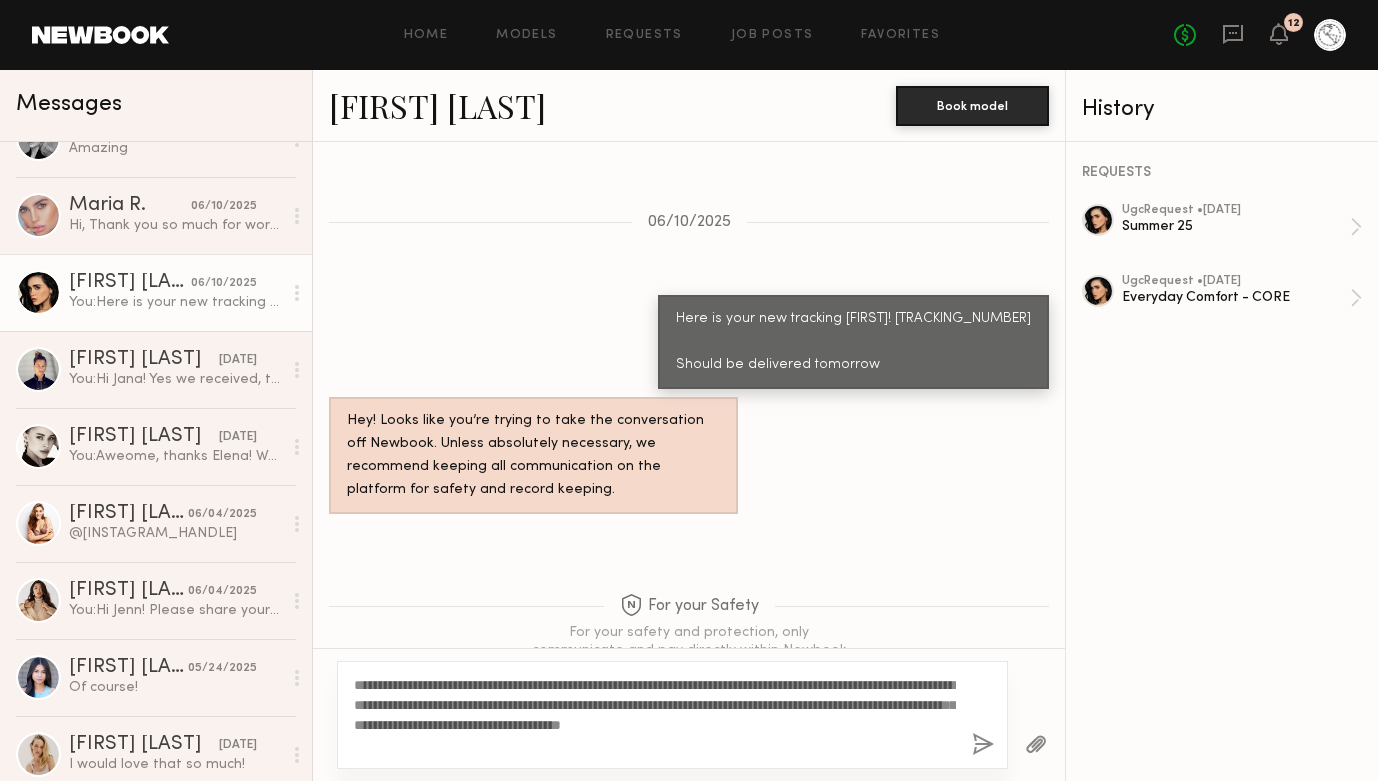 click on "**********" 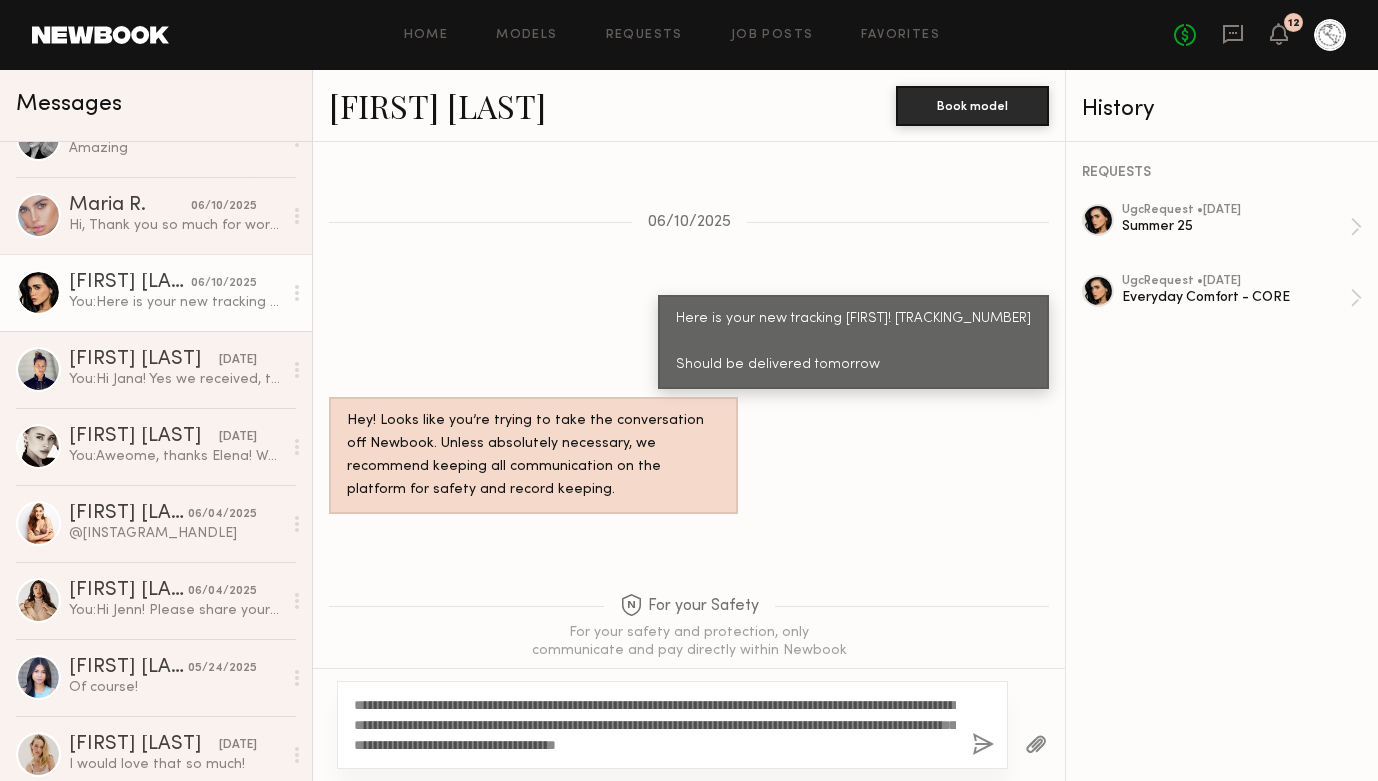 click on "**********" 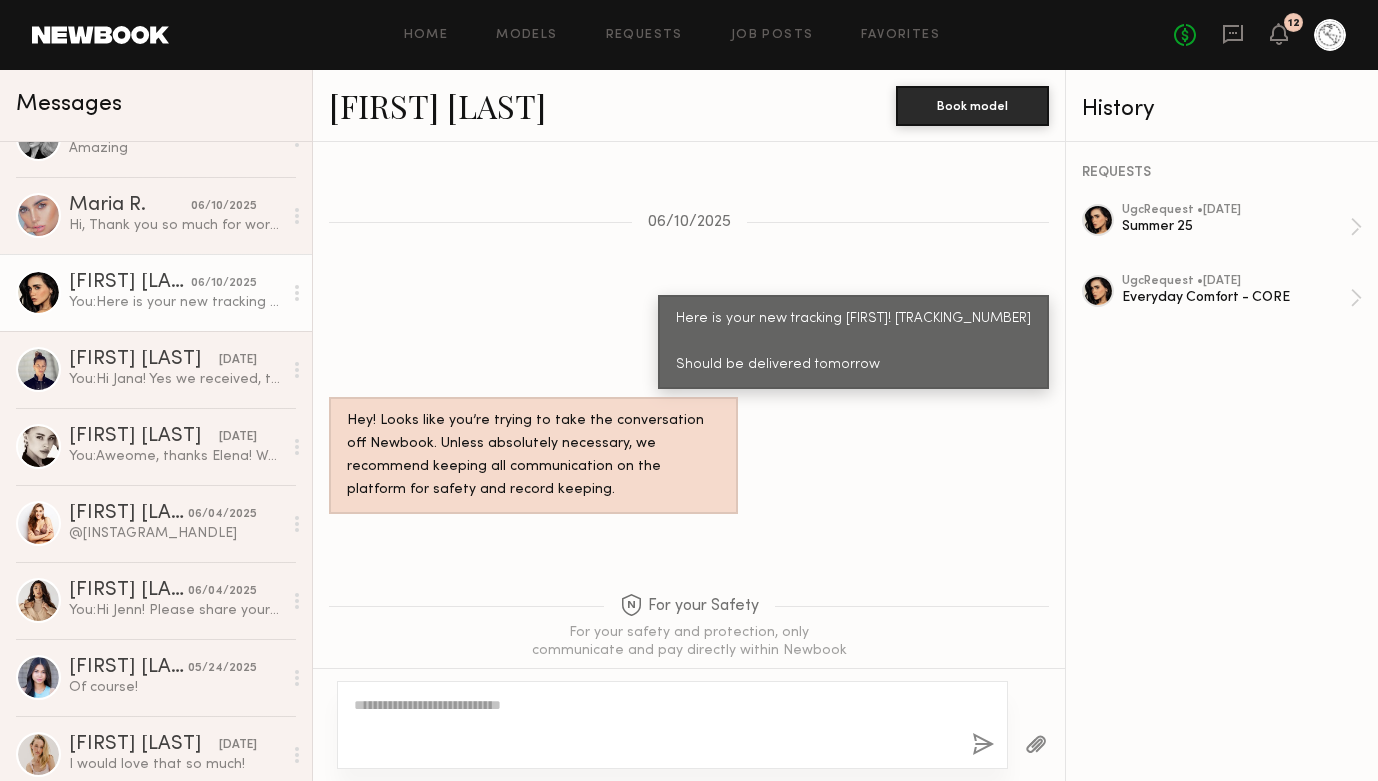 scroll, scrollTop: 2221, scrollLeft: 0, axis: vertical 